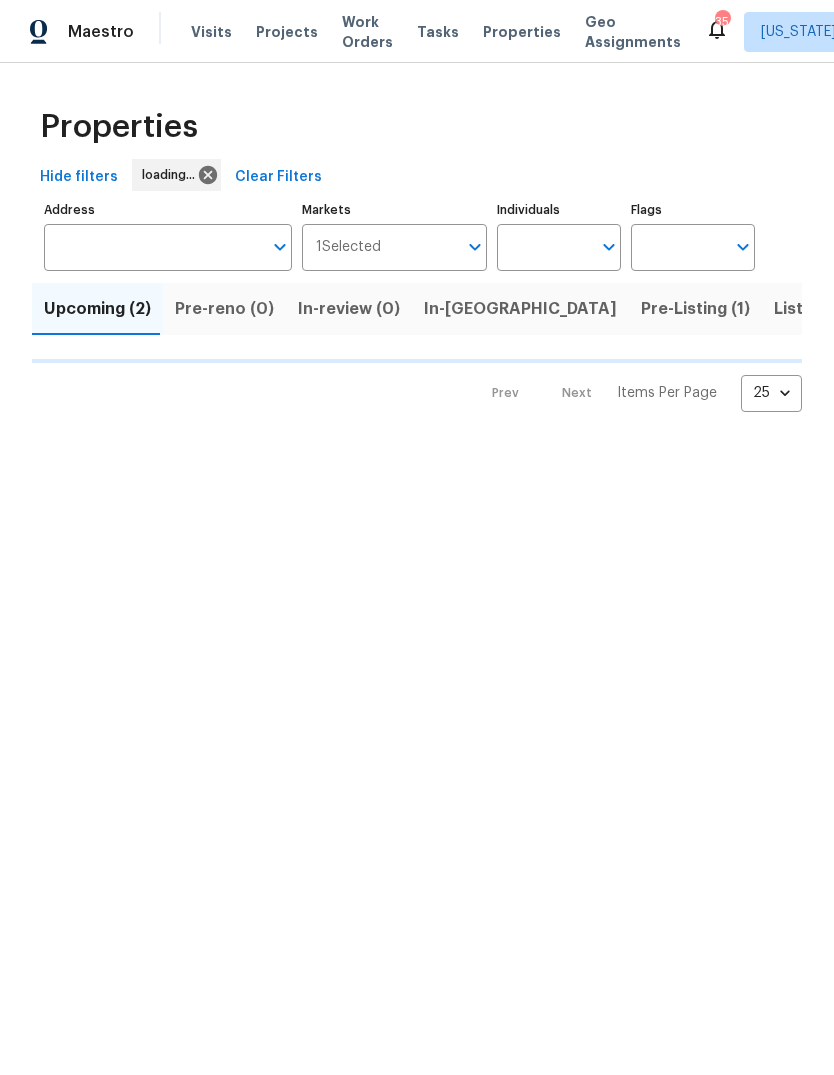 scroll, scrollTop: 0, scrollLeft: 0, axis: both 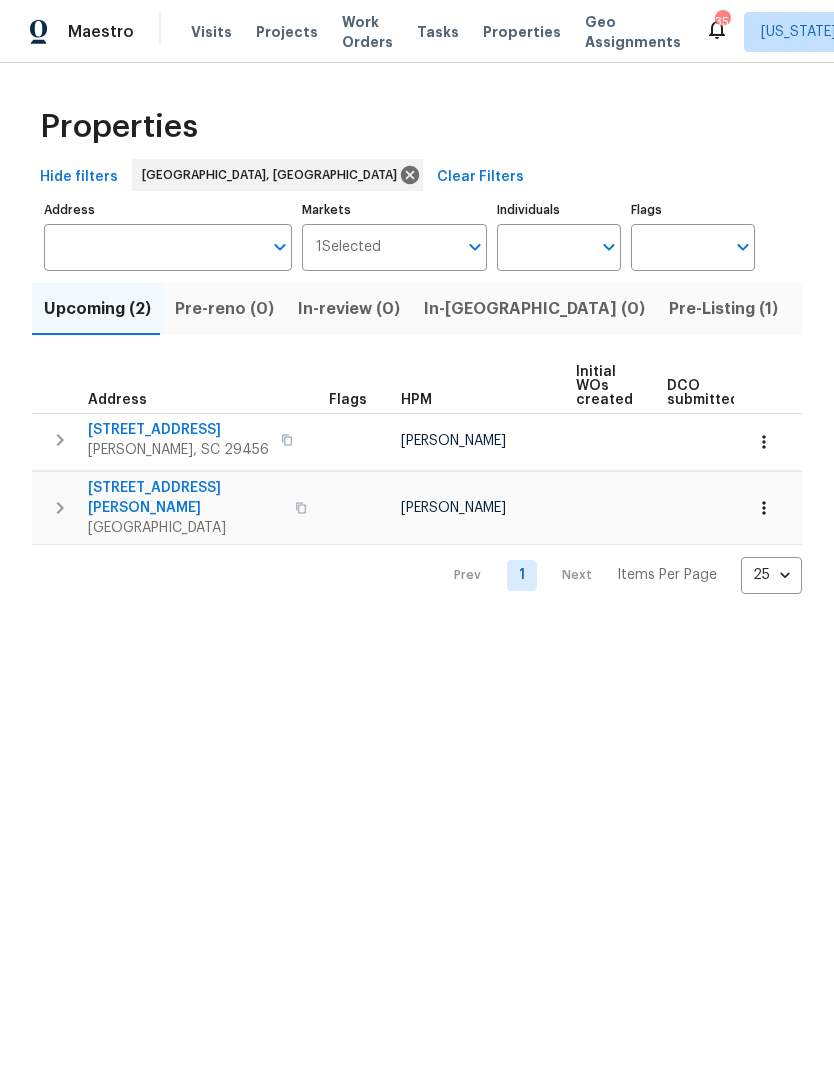 click on "Resale (15)" at bounding box center [953, 309] 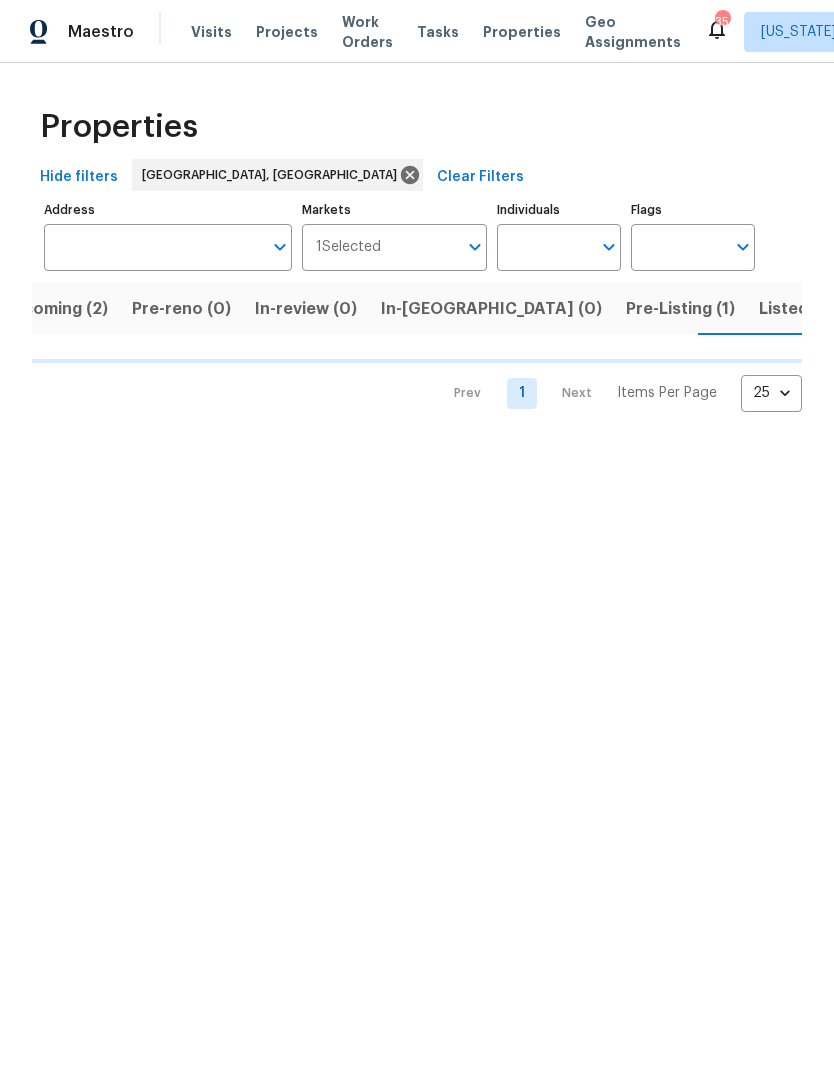 scroll, scrollTop: 0, scrollLeft: 44, axis: horizontal 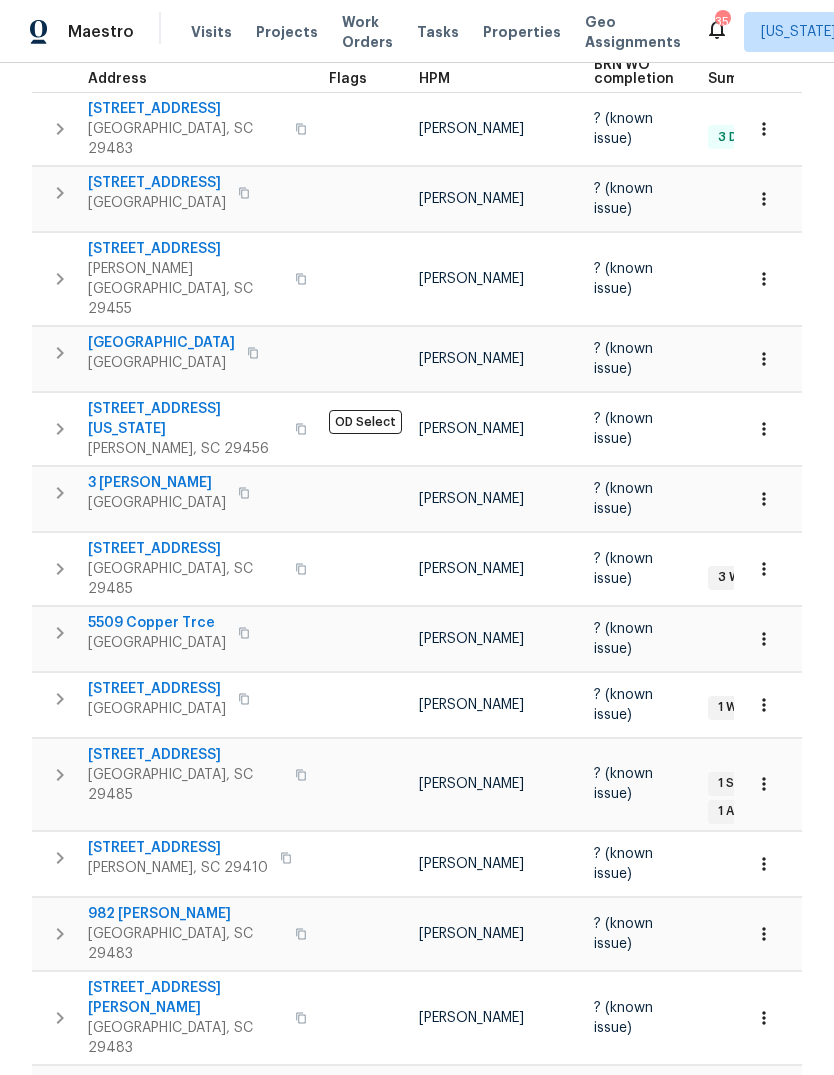 click 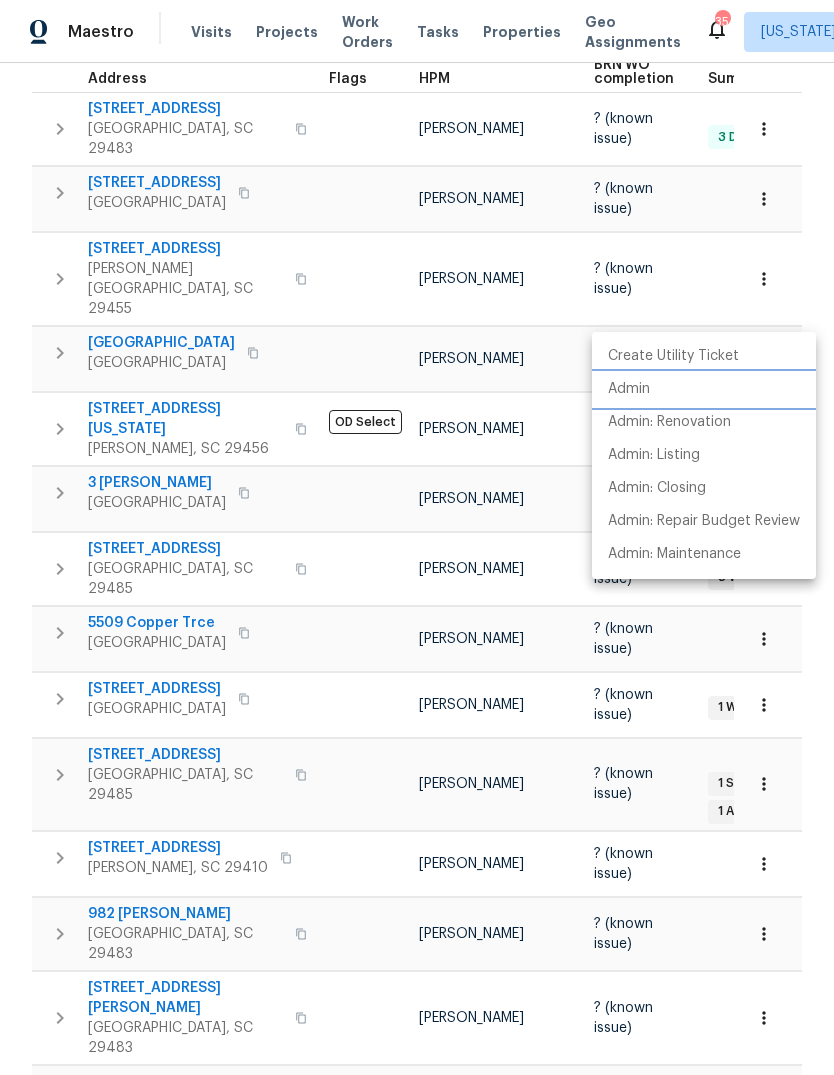 click on "Admin" at bounding box center [704, 389] 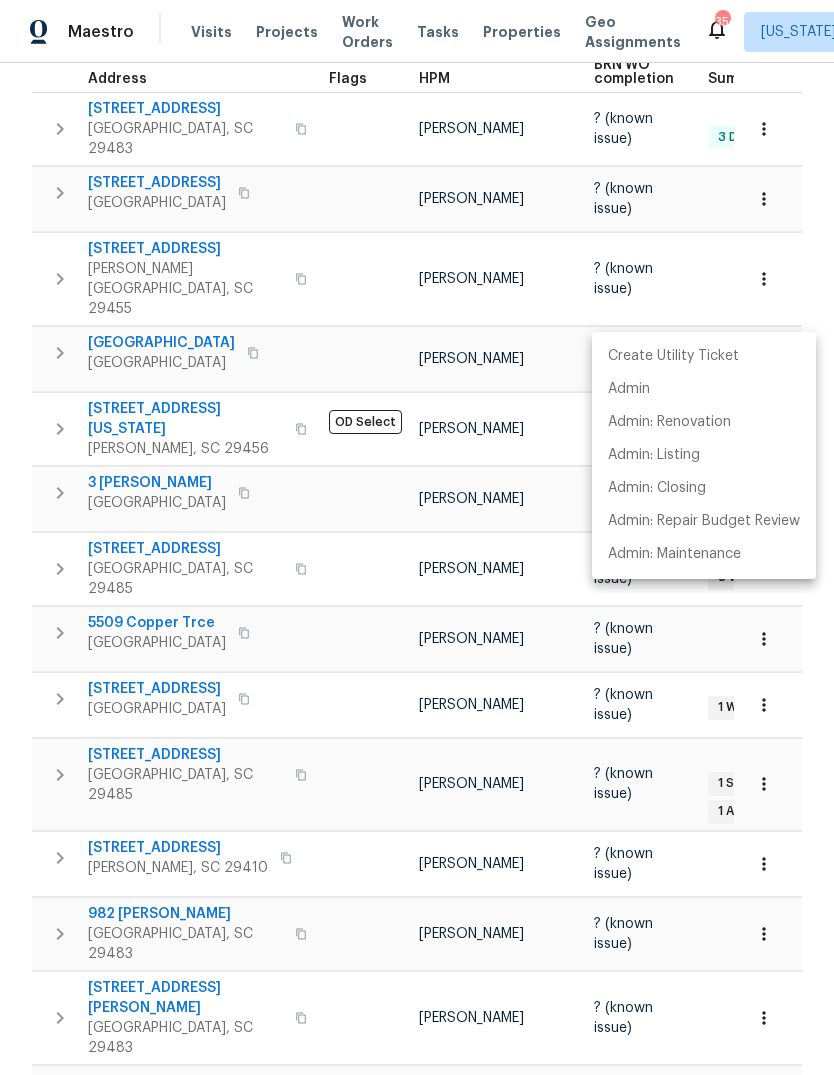 click at bounding box center [417, 537] 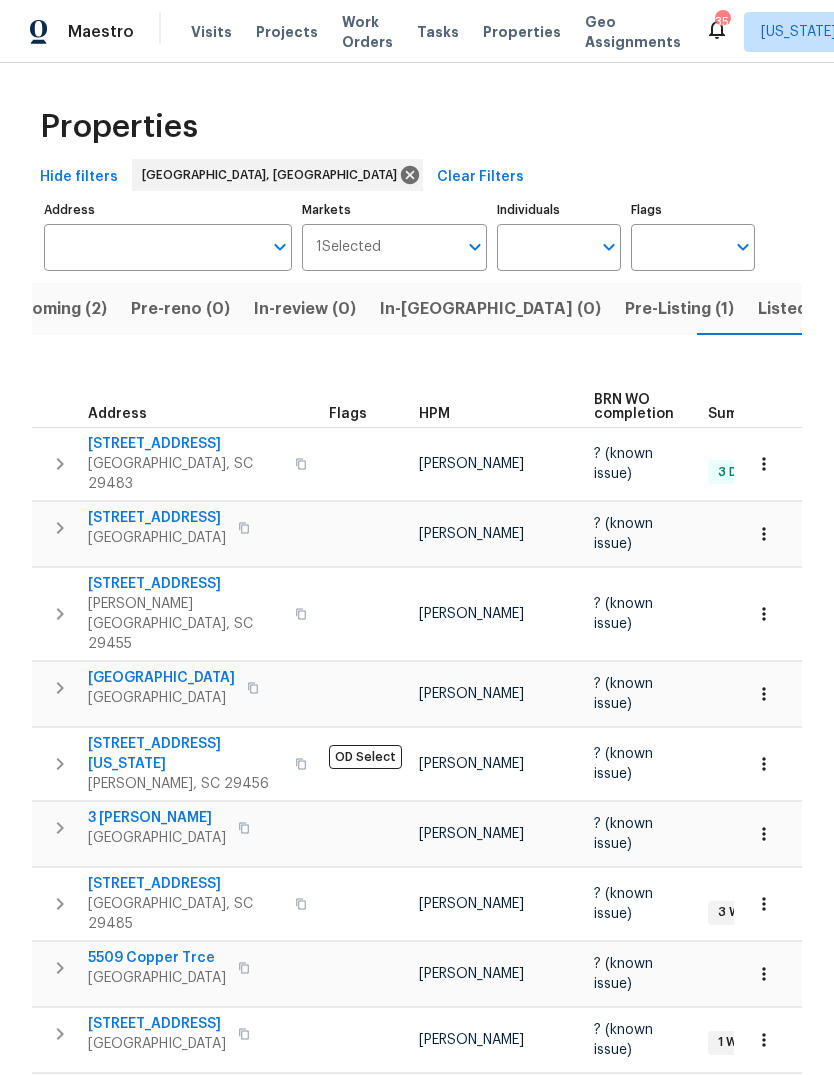 scroll, scrollTop: 0, scrollLeft: 0, axis: both 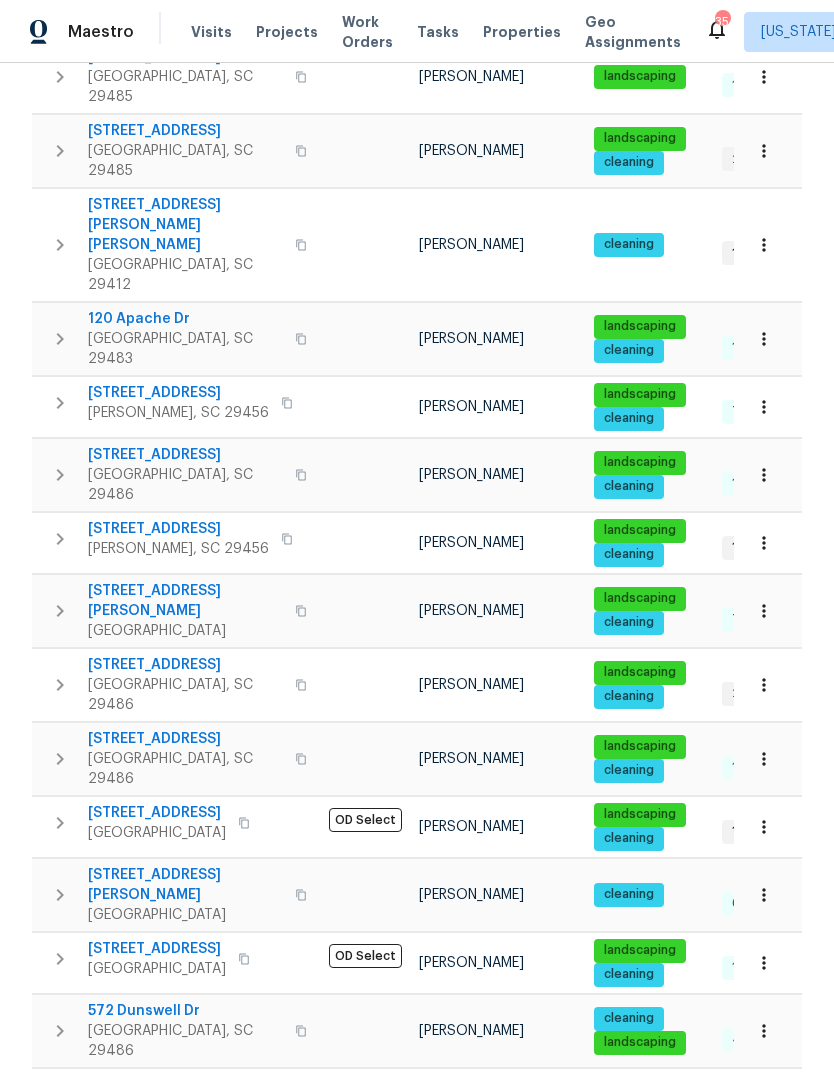 click 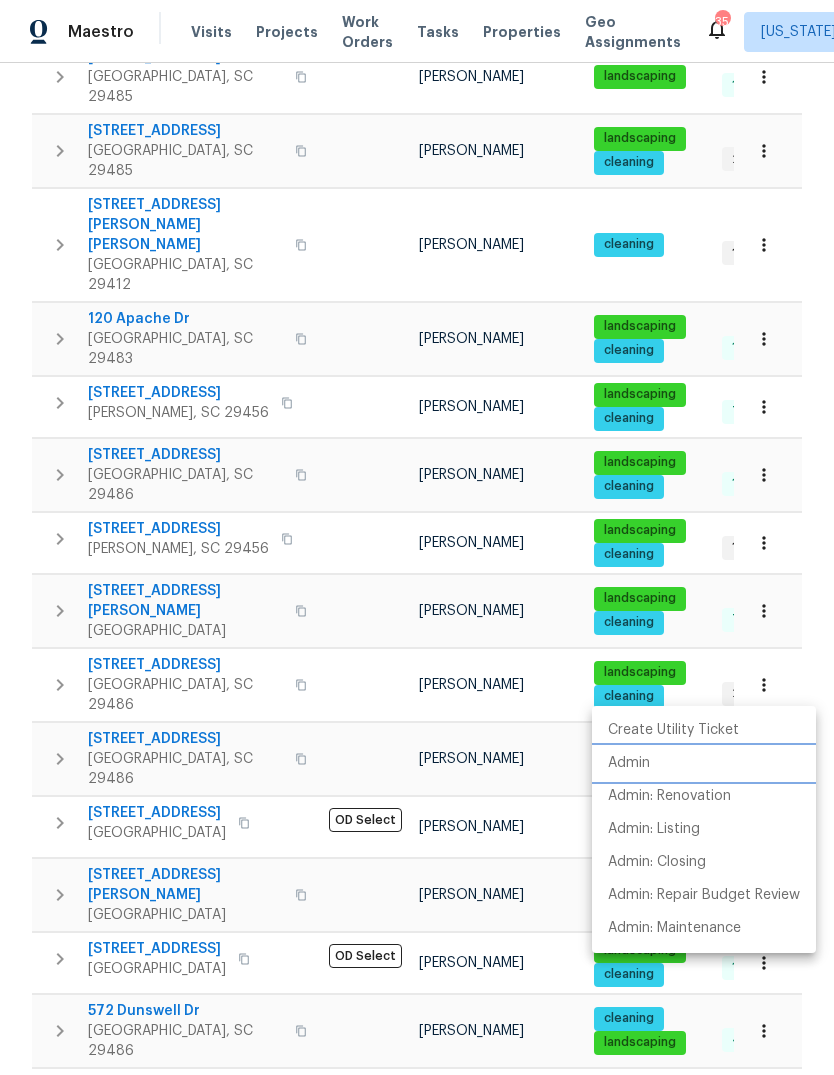 click on "Admin" at bounding box center (704, 763) 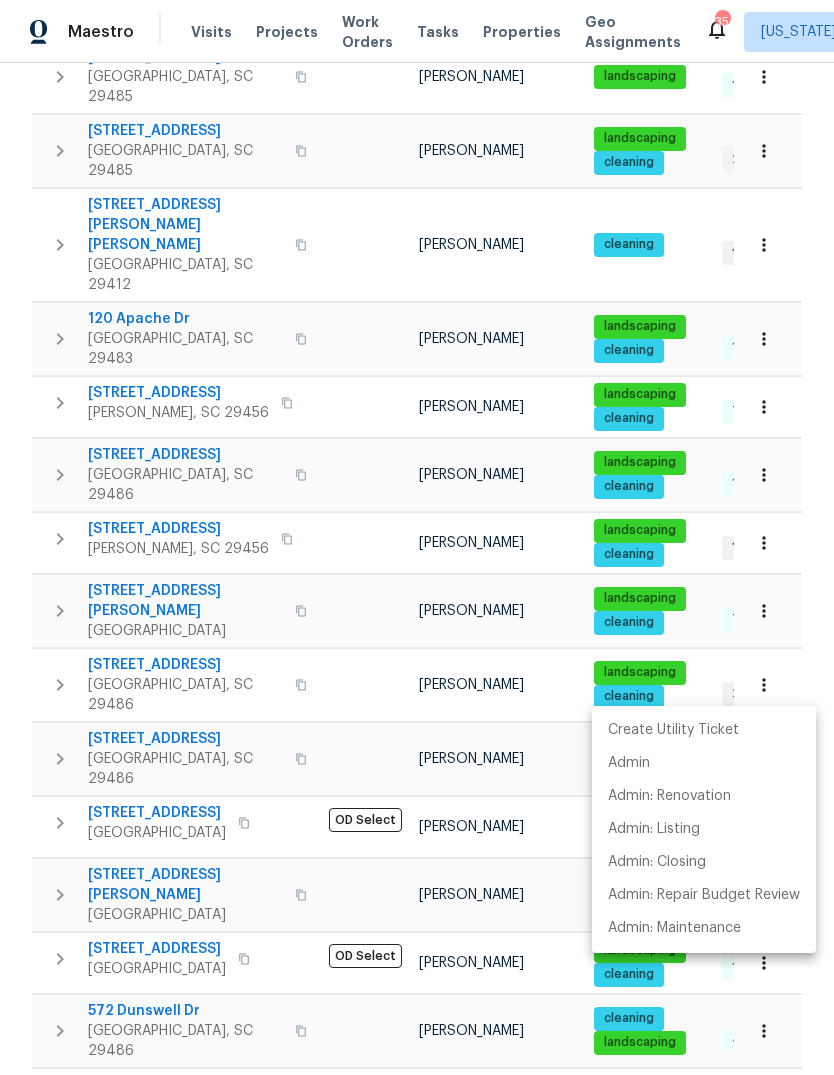 click at bounding box center (417, 537) 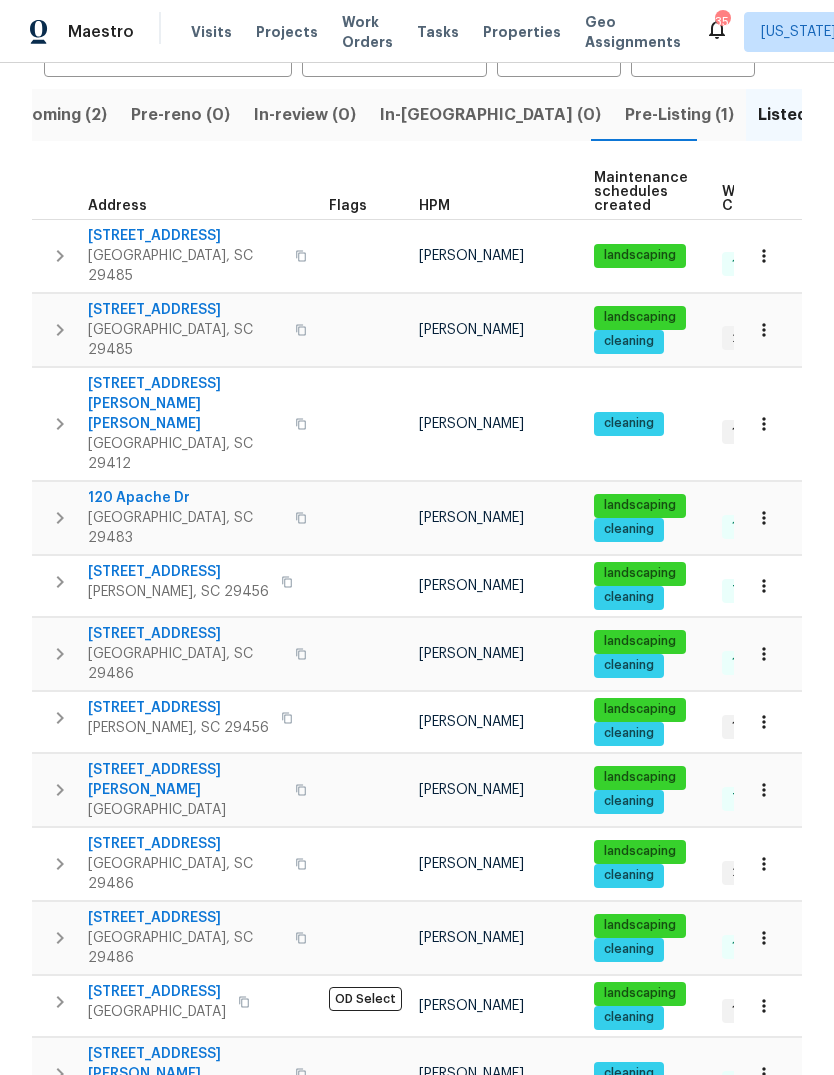 scroll, scrollTop: 186, scrollLeft: 0, axis: vertical 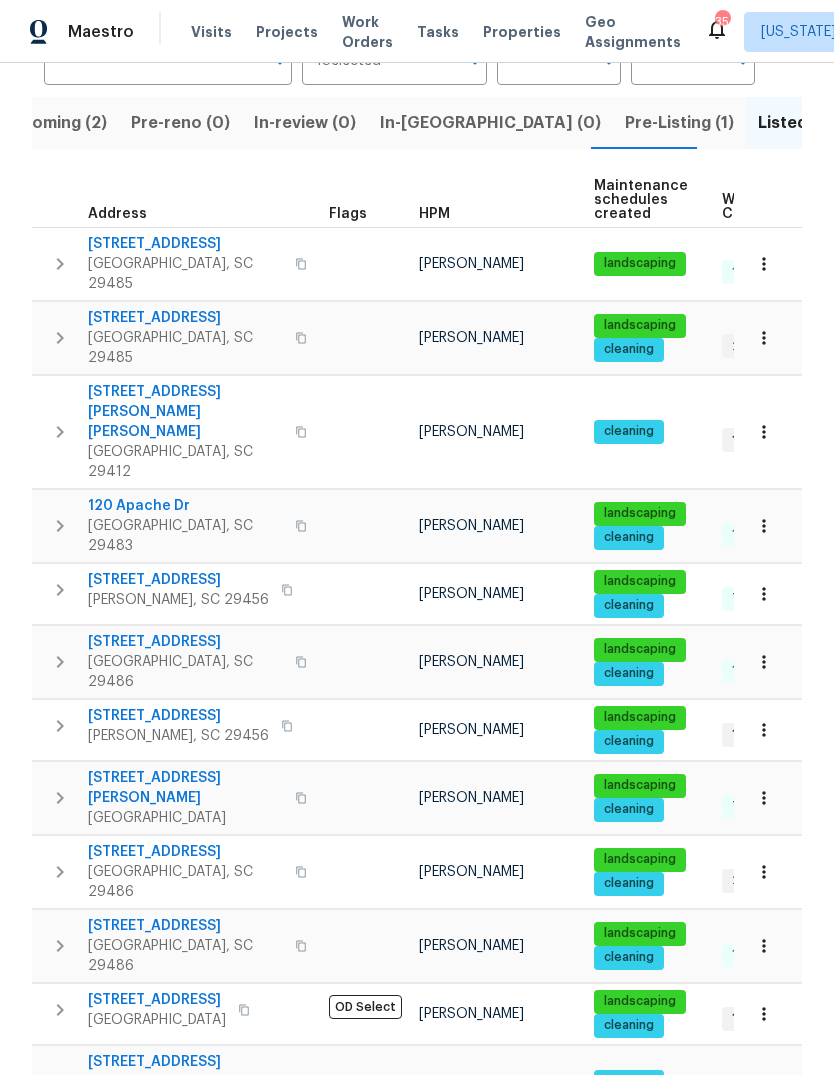 click 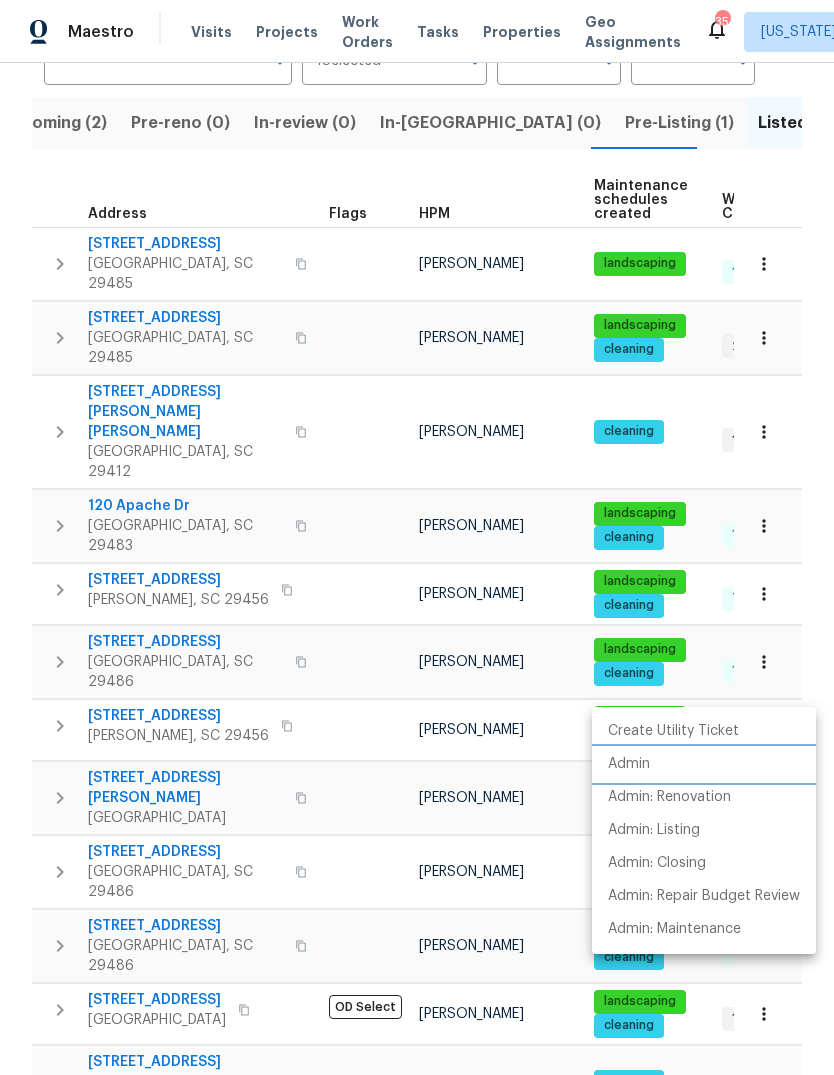 click on "Admin" at bounding box center (704, 764) 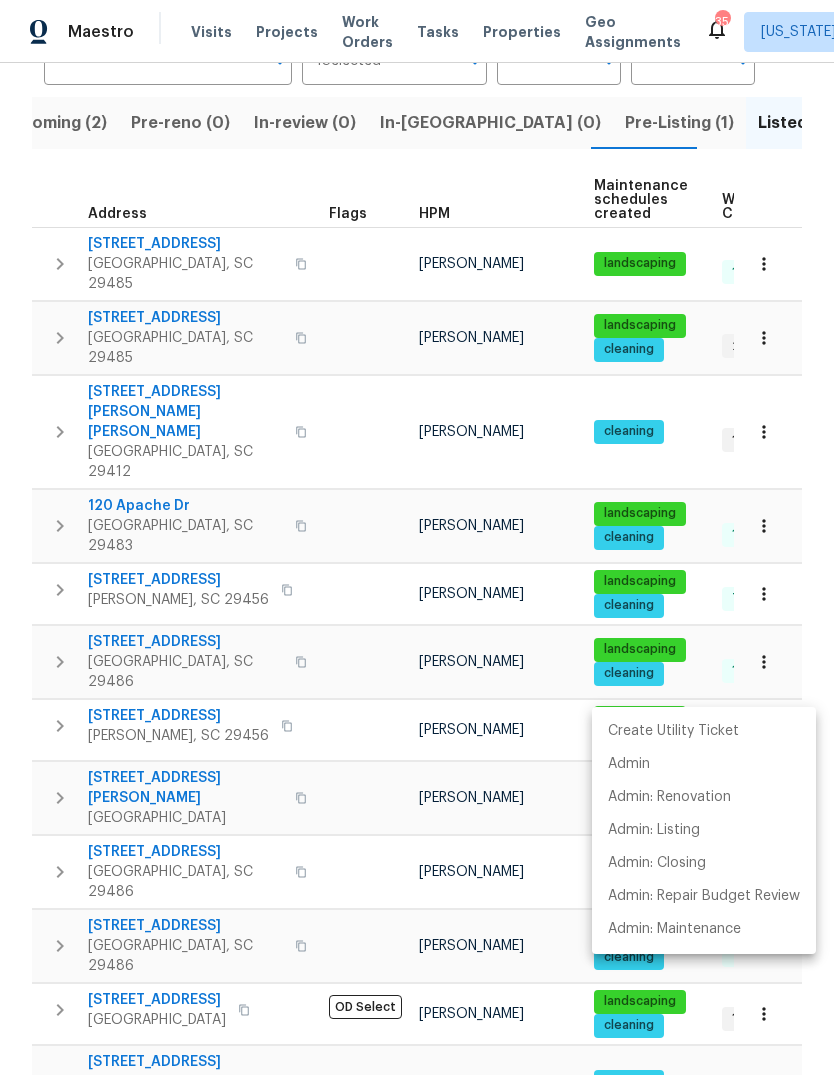 click at bounding box center [417, 537] 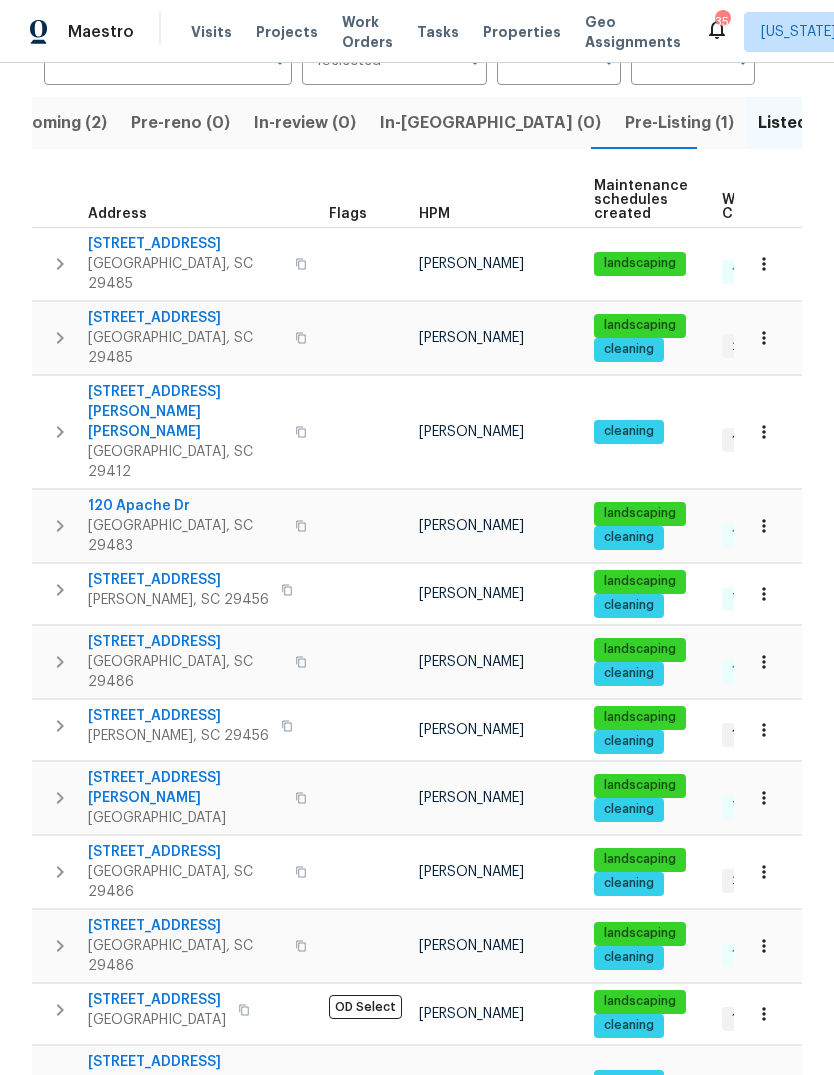 scroll, scrollTop: 0, scrollLeft: 0, axis: both 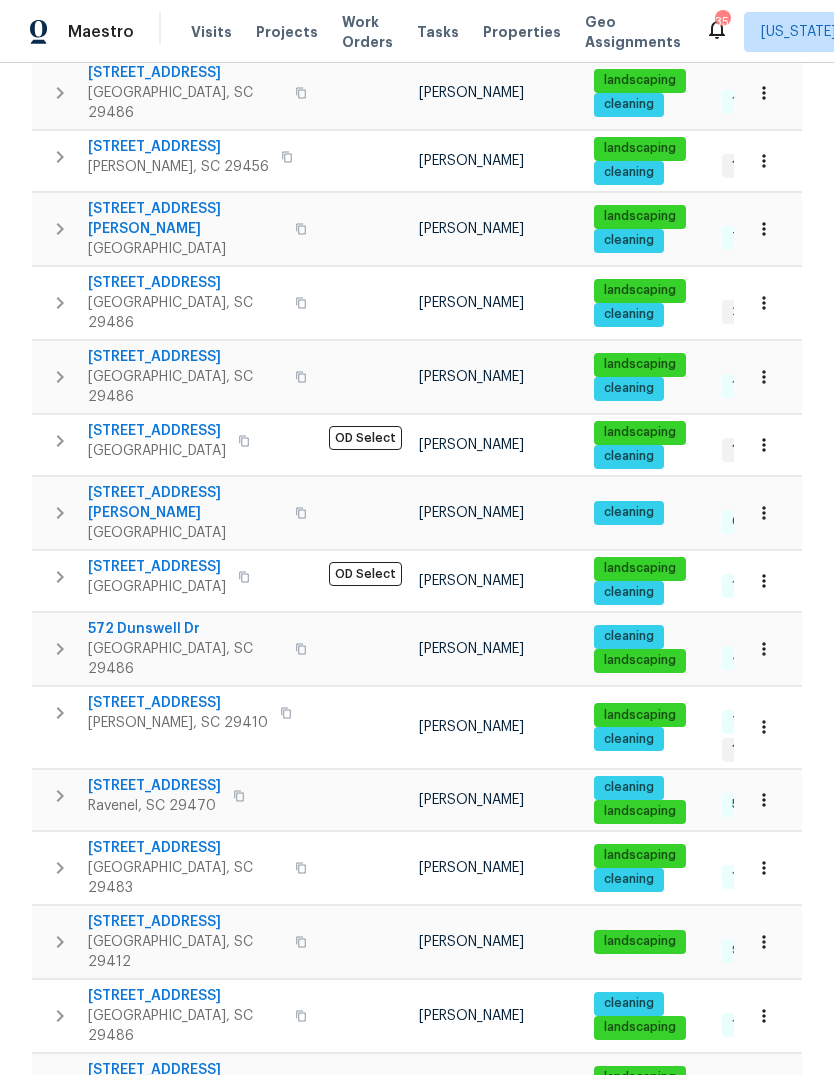 click on "702 Spark St" at bounding box center (157, 567) 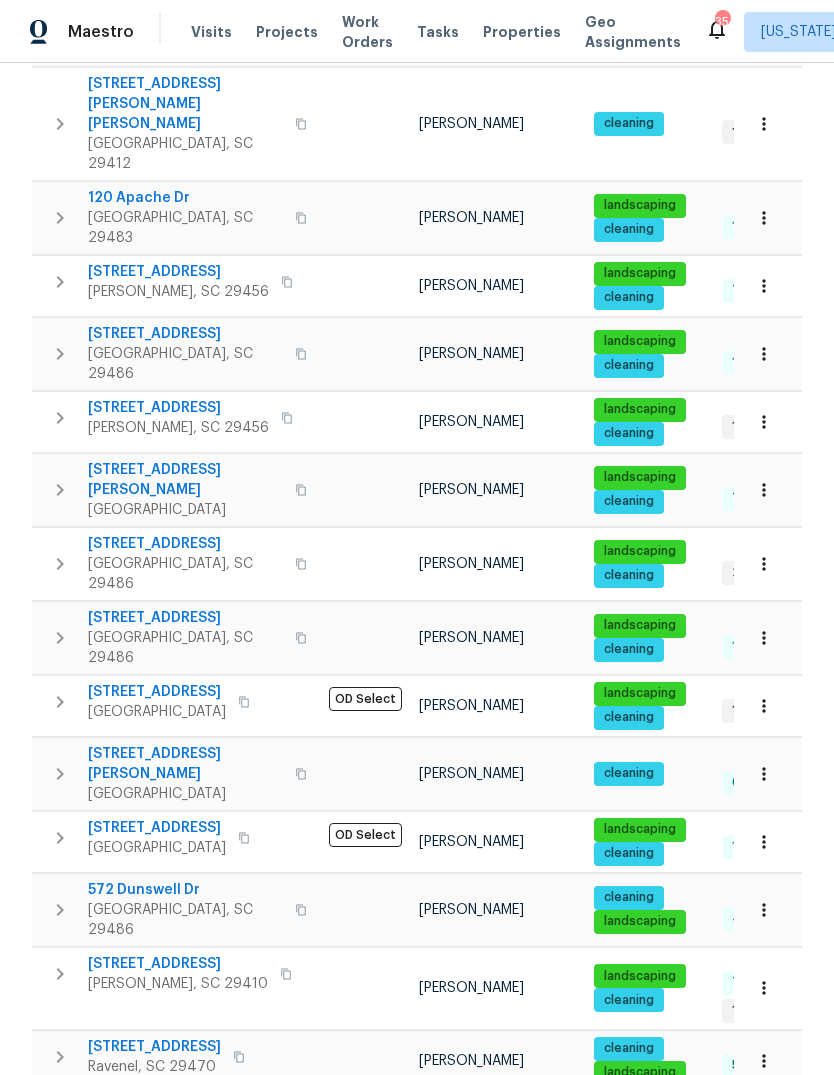 scroll, scrollTop: 481, scrollLeft: 0, axis: vertical 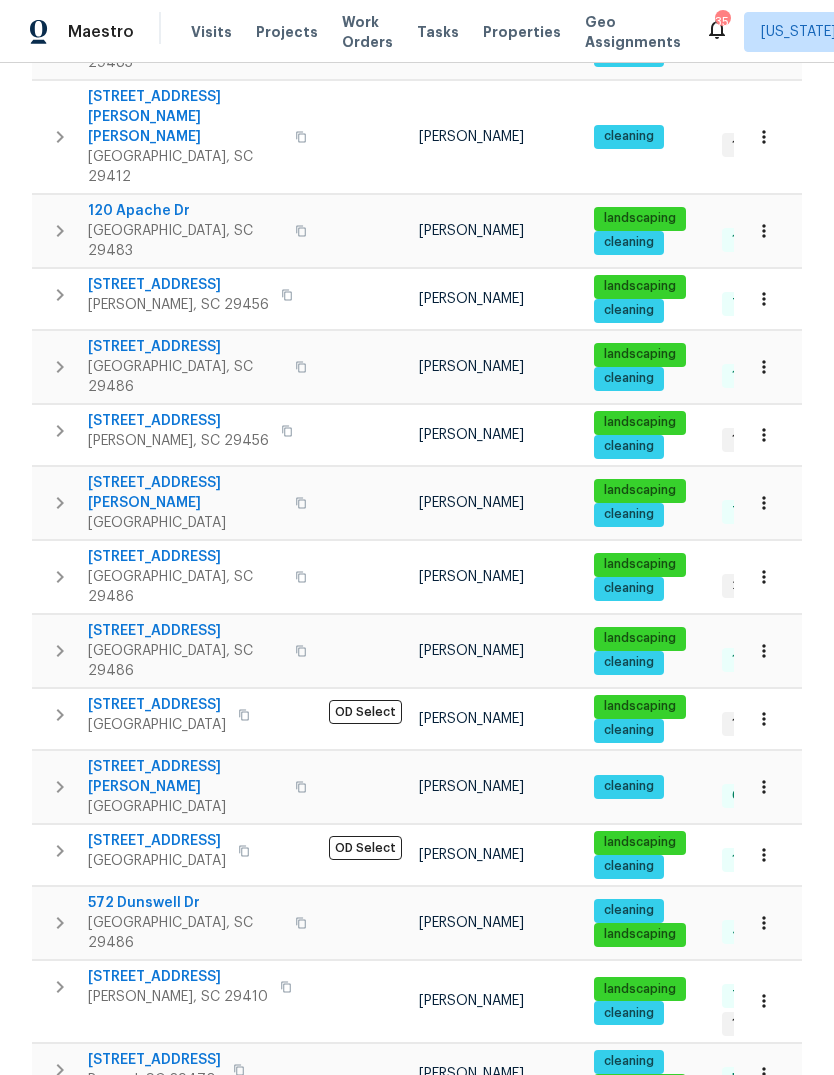 click 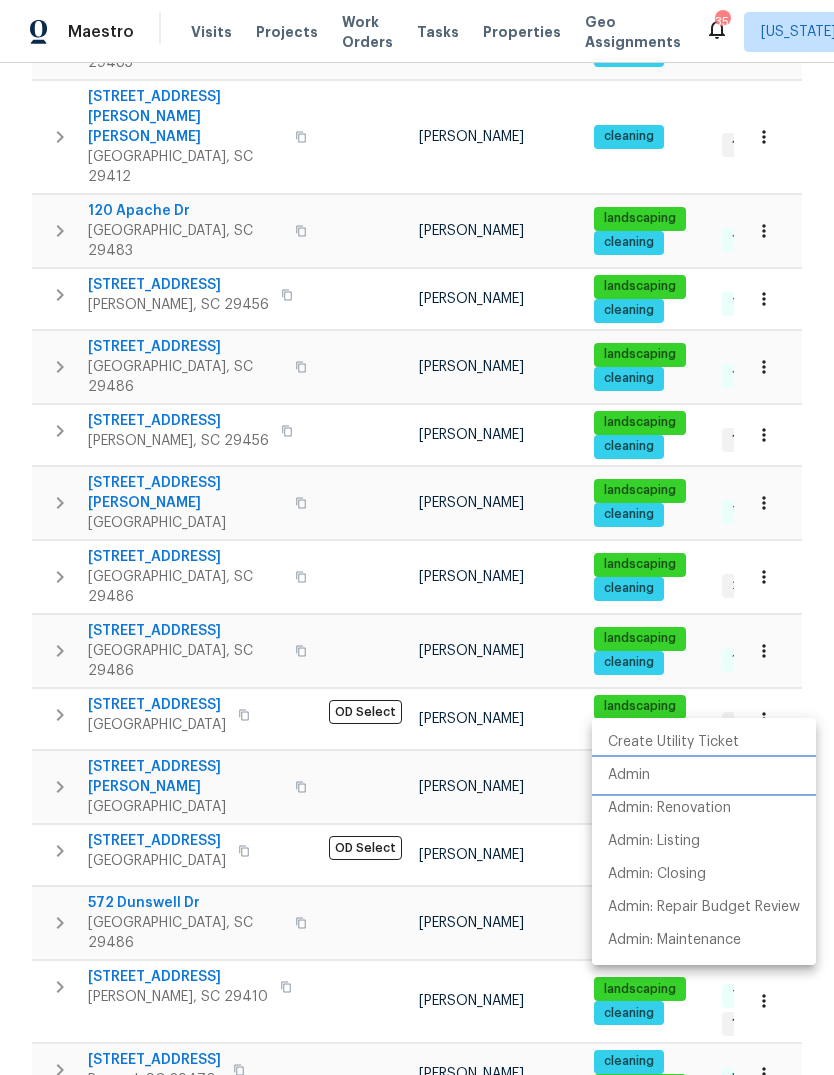 click on "Admin" at bounding box center [629, 775] 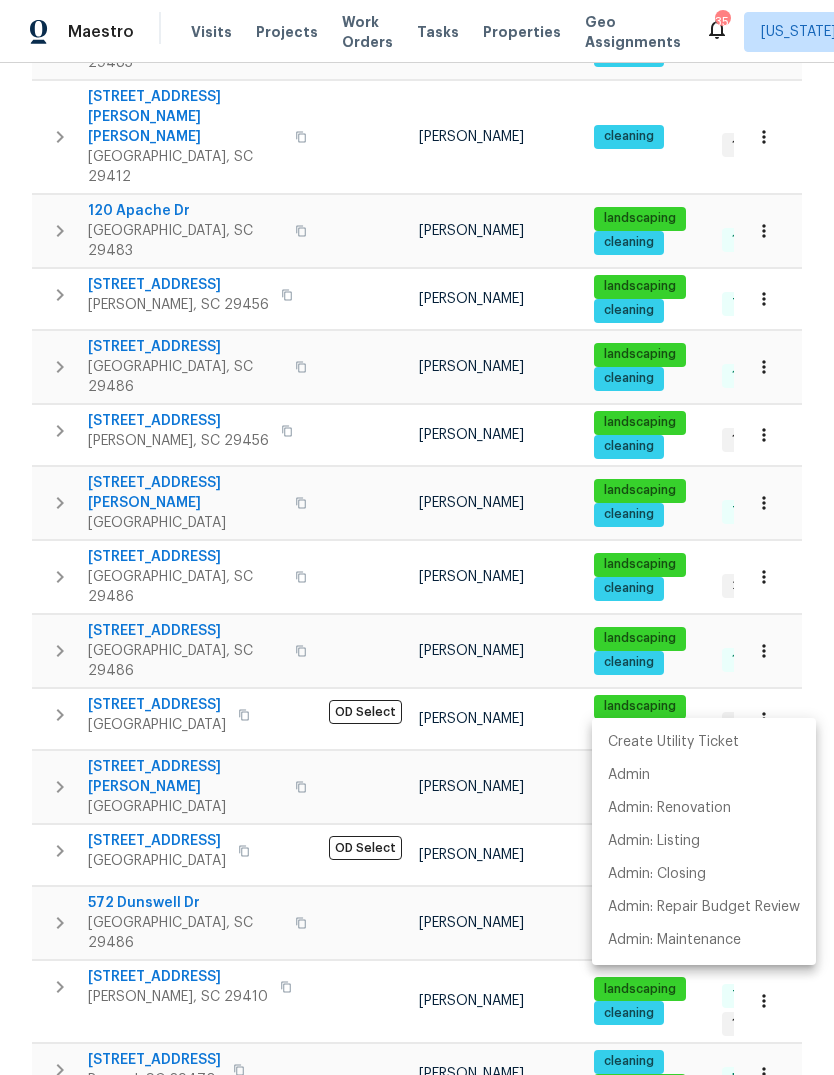 click at bounding box center (417, 537) 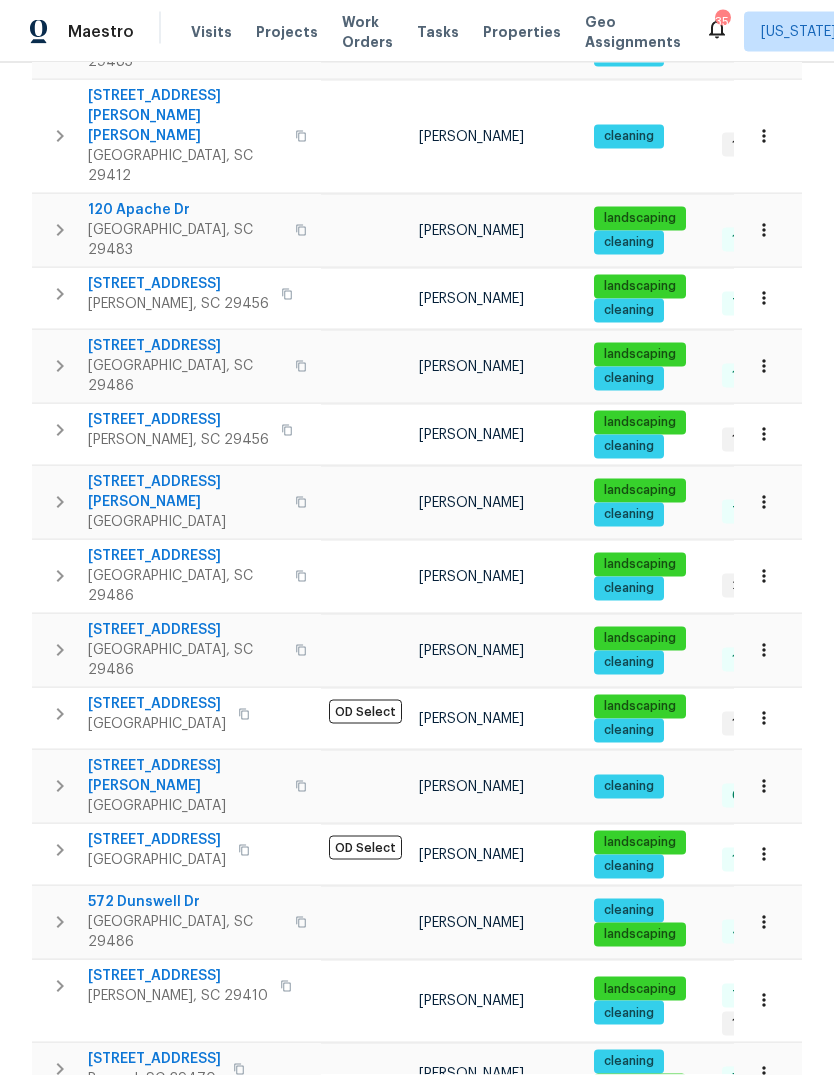 scroll, scrollTop: 0, scrollLeft: 0, axis: both 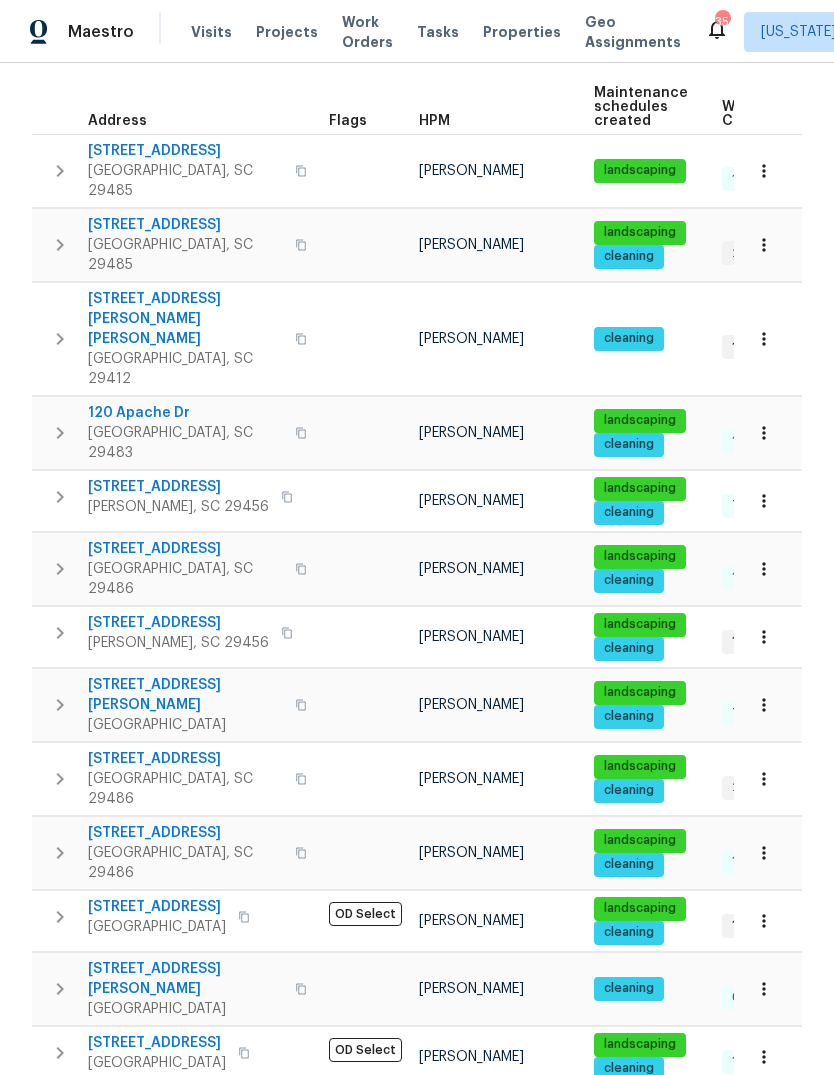 click at bounding box center [768, 852] 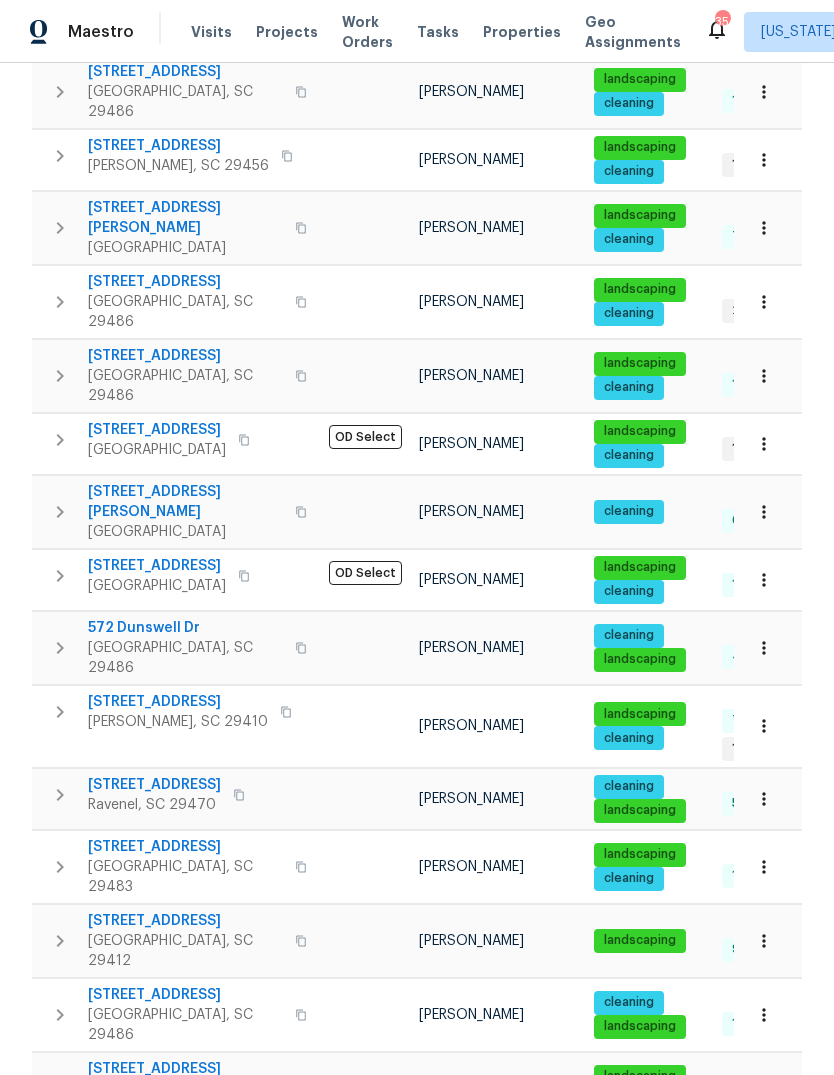 scroll, scrollTop: 755, scrollLeft: 0, axis: vertical 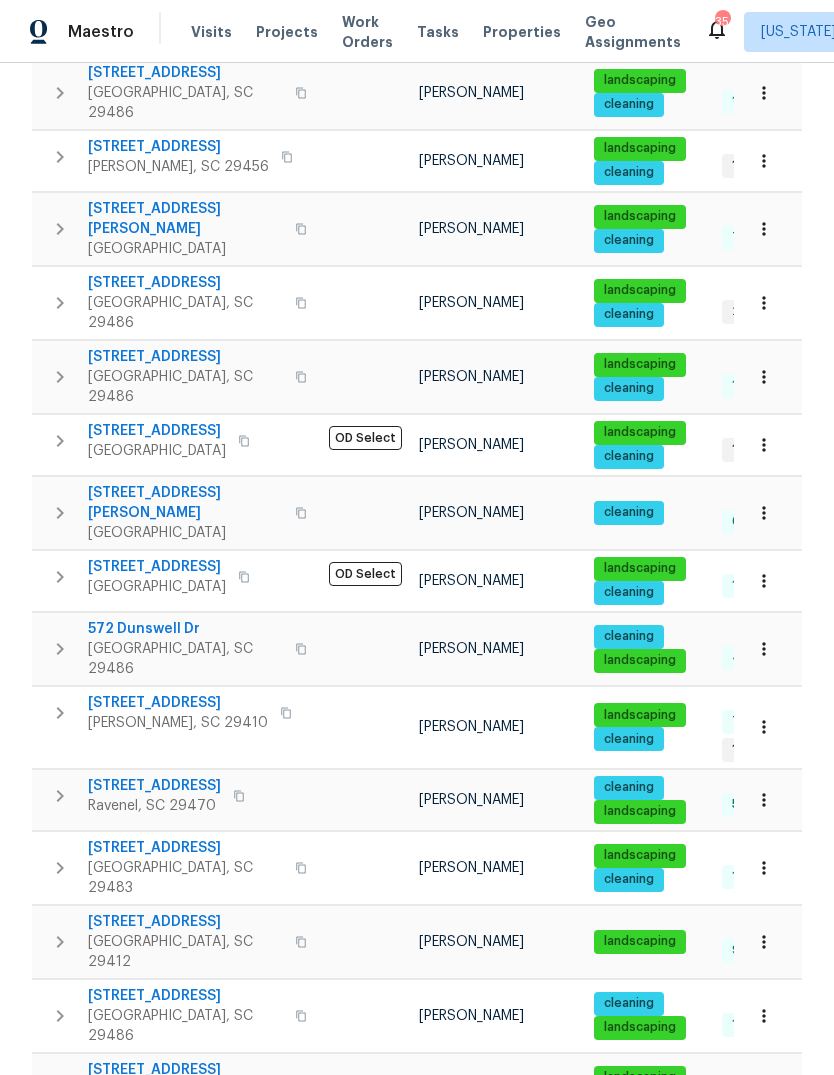 click on "Summerville, SC 29486" at bounding box center [185, 1026] 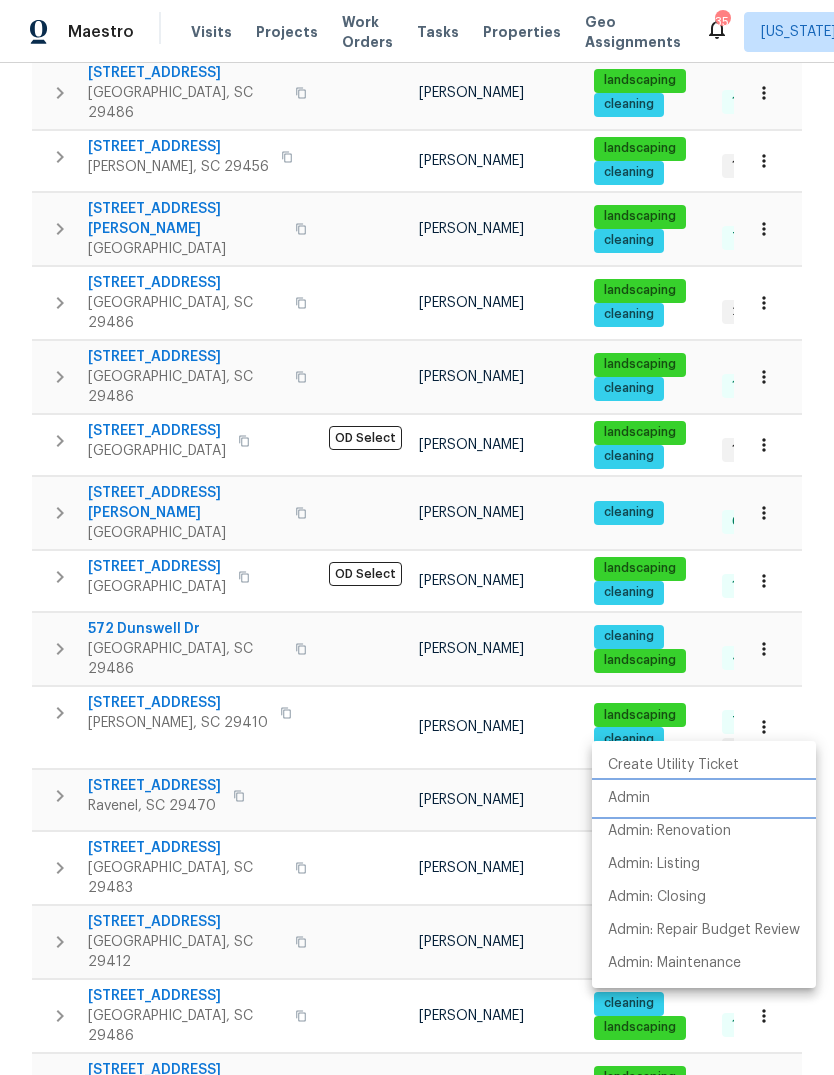 click on "Admin" at bounding box center [704, 798] 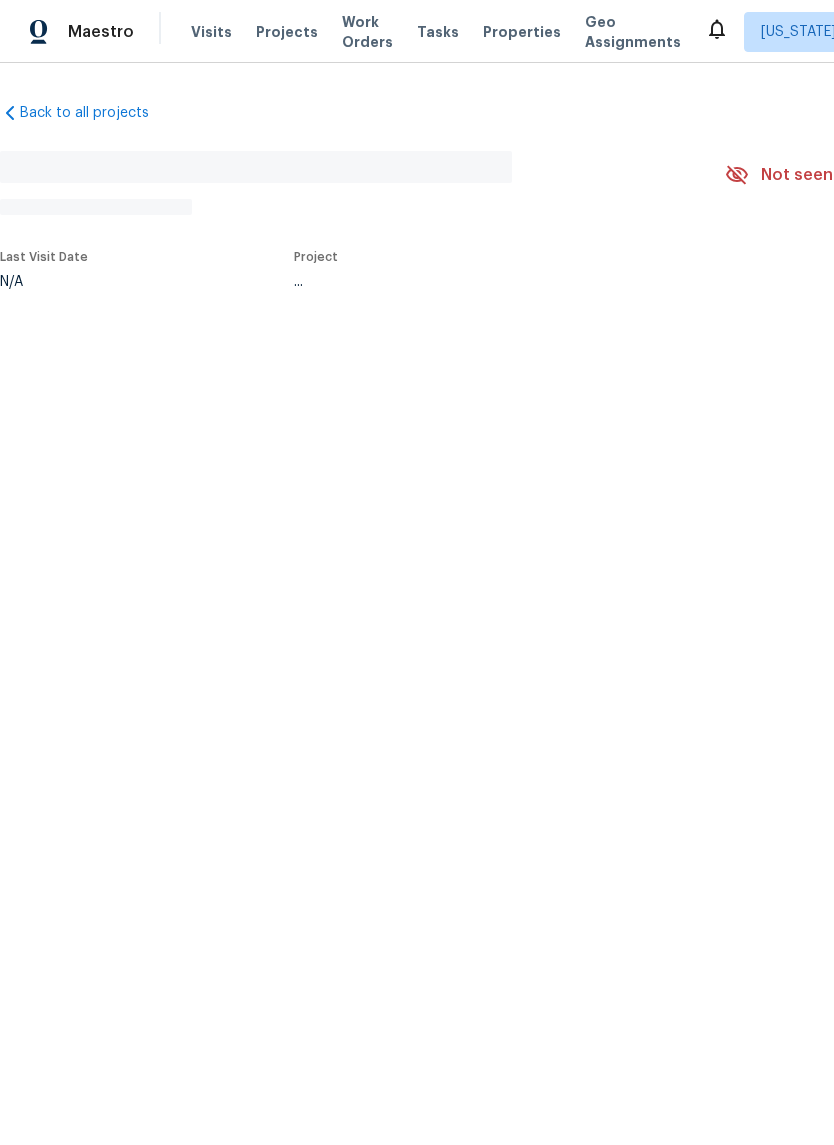 scroll, scrollTop: 0, scrollLeft: 0, axis: both 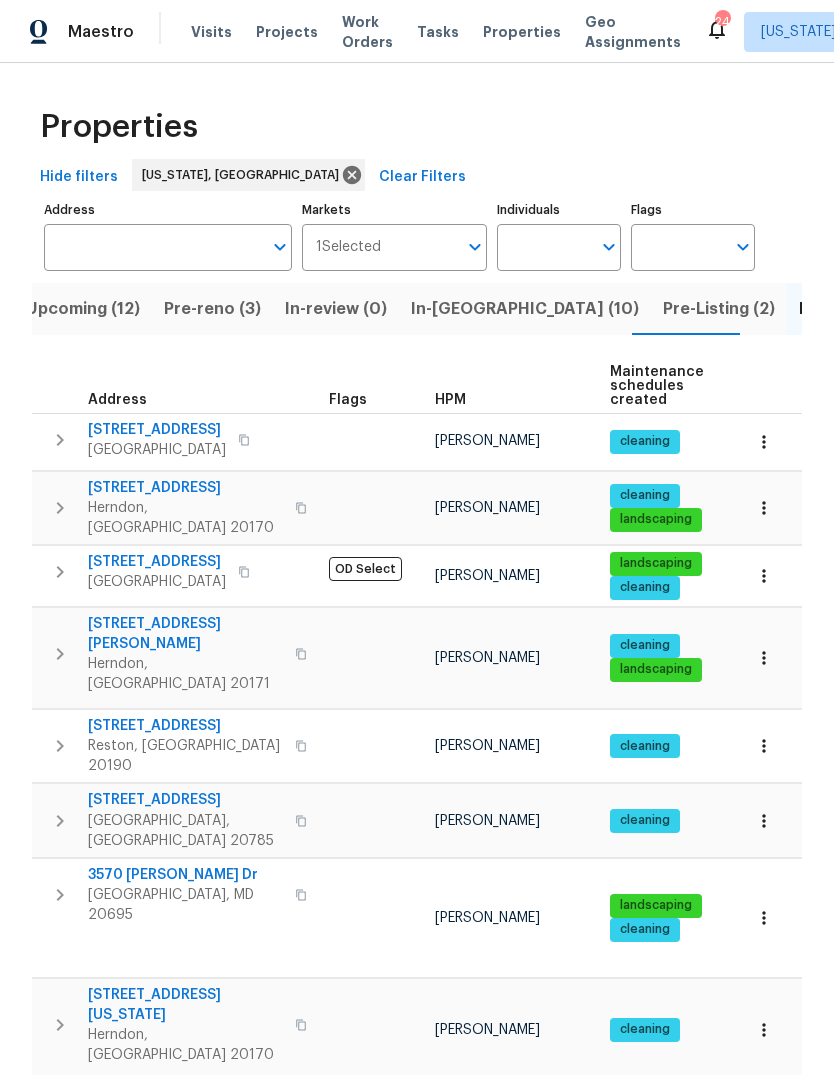 click on "In-reno (10)" at bounding box center (525, 309) 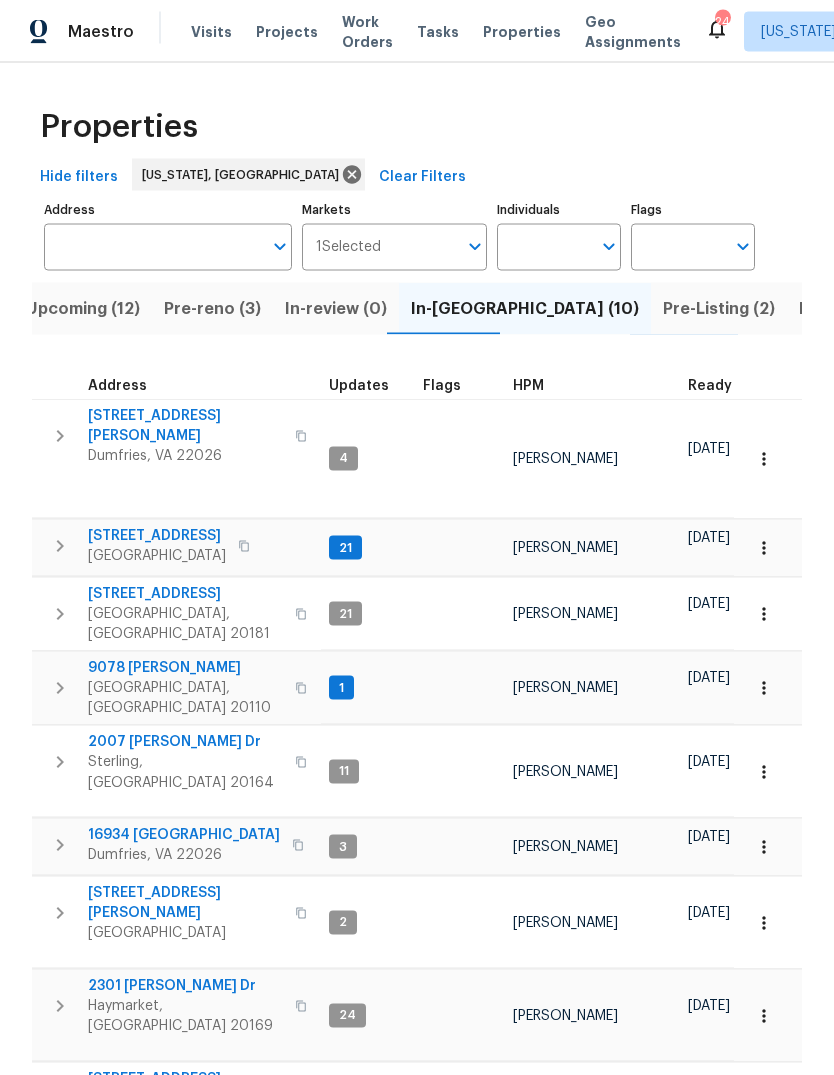 scroll, scrollTop: 52, scrollLeft: 0, axis: vertical 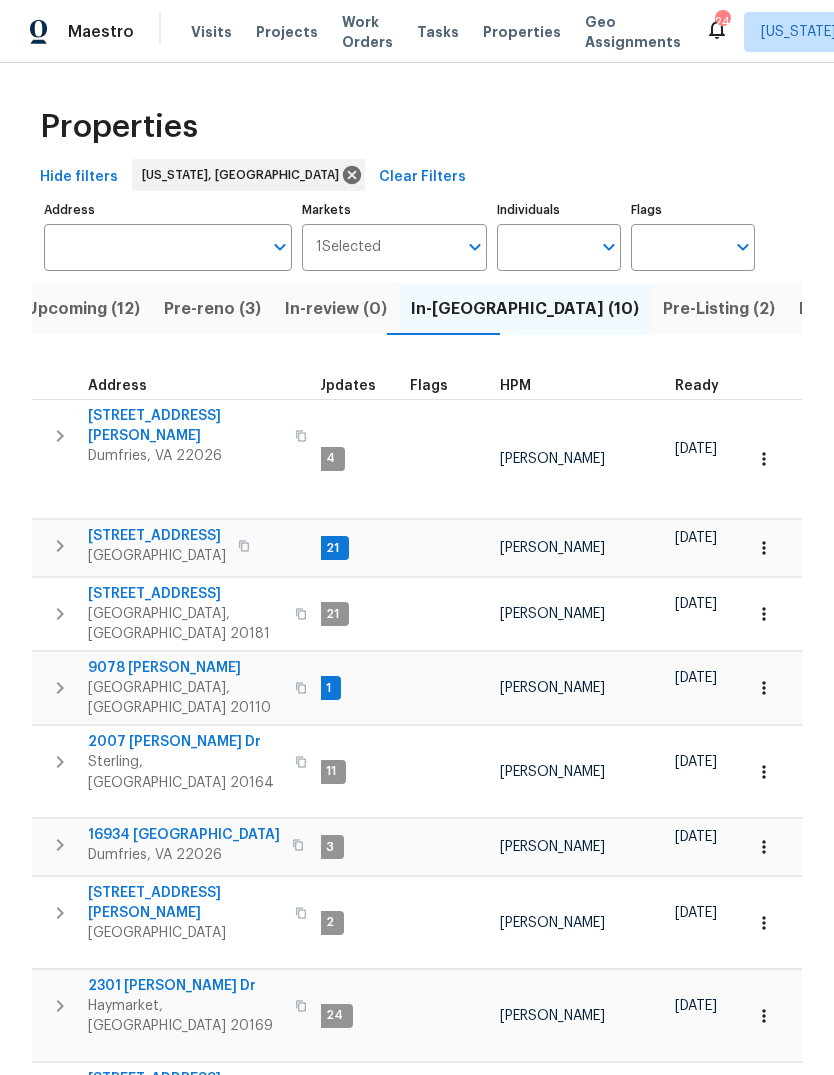 click on "9078 Reynolds Pl" at bounding box center (185, 668) 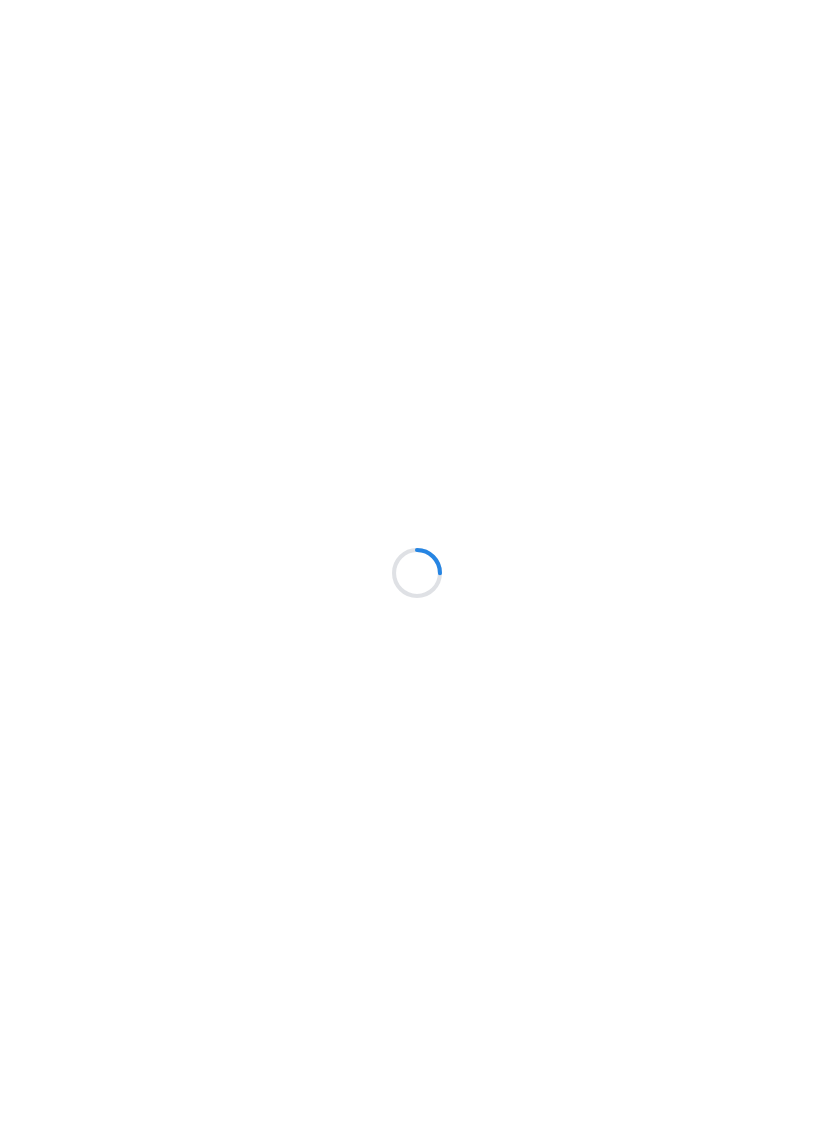 scroll, scrollTop: 0, scrollLeft: 0, axis: both 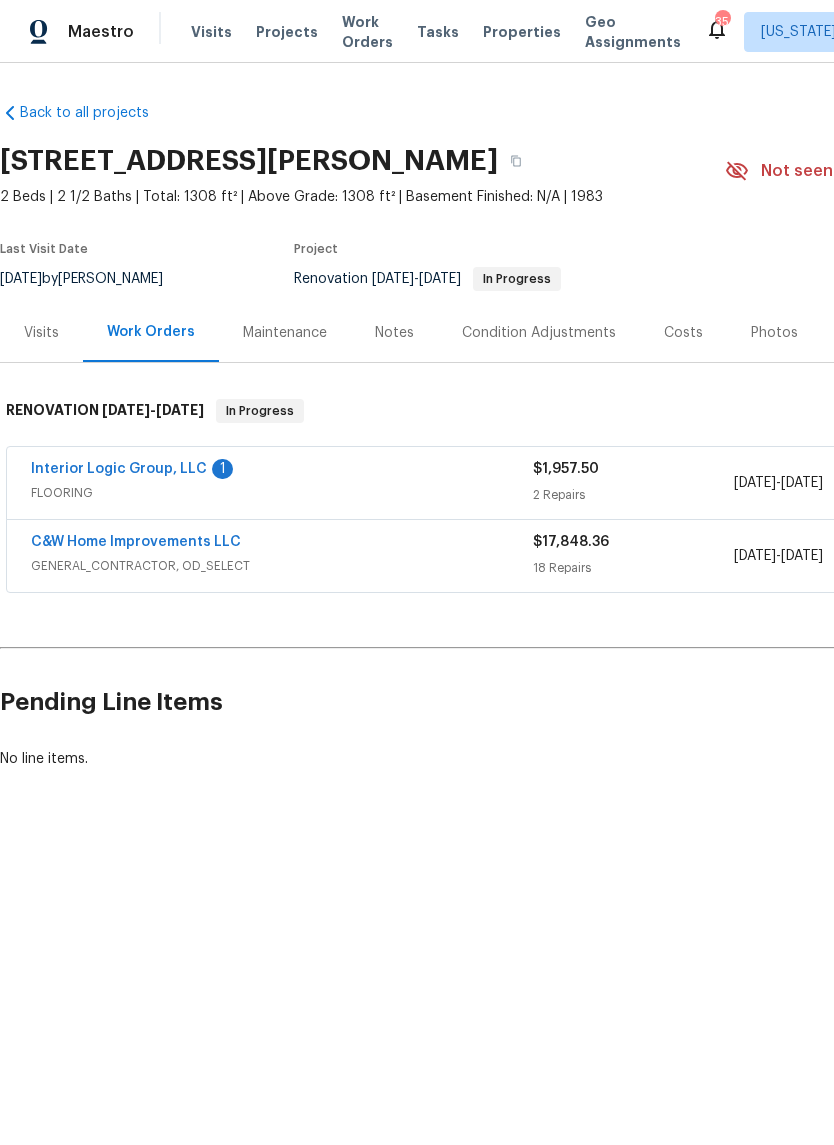 click on "Properties" at bounding box center (522, 32) 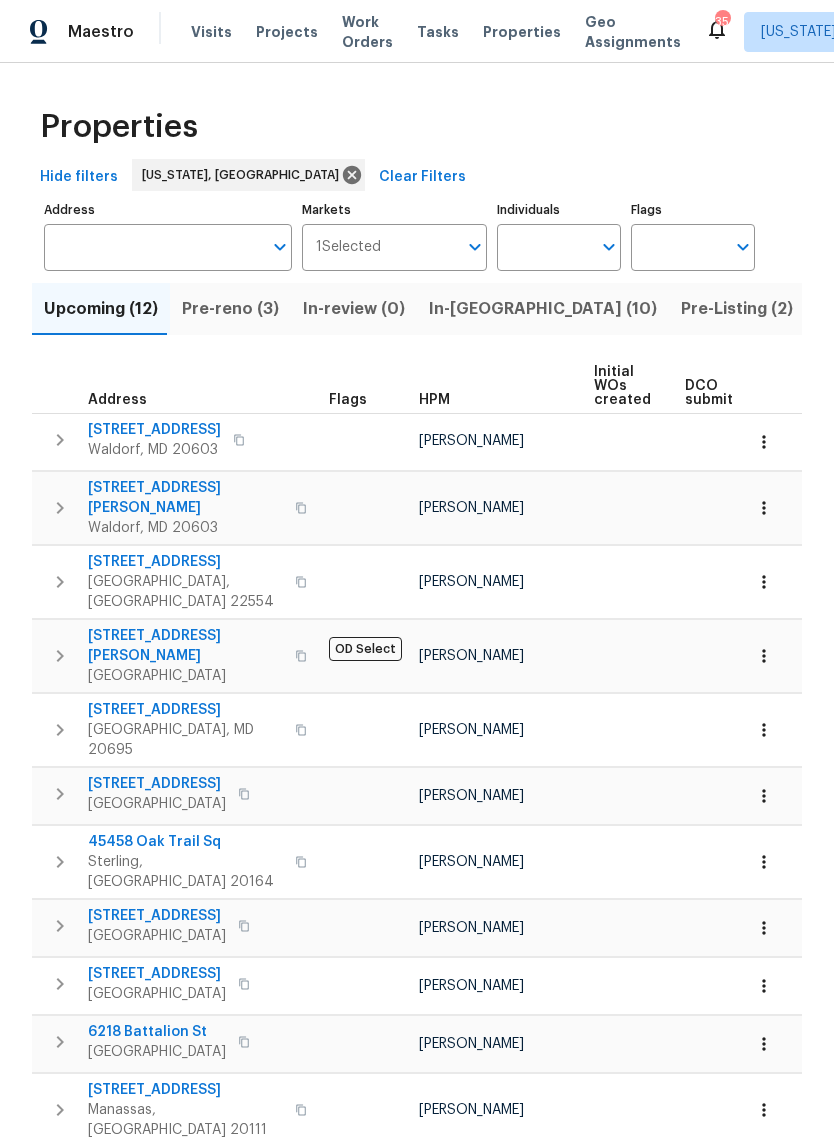 click on "Maestro Visits Projects Work Orders Tasks Properties Geo Assignments 35 Washington, DC Matt Davidson" at bounding box center [417, 31] 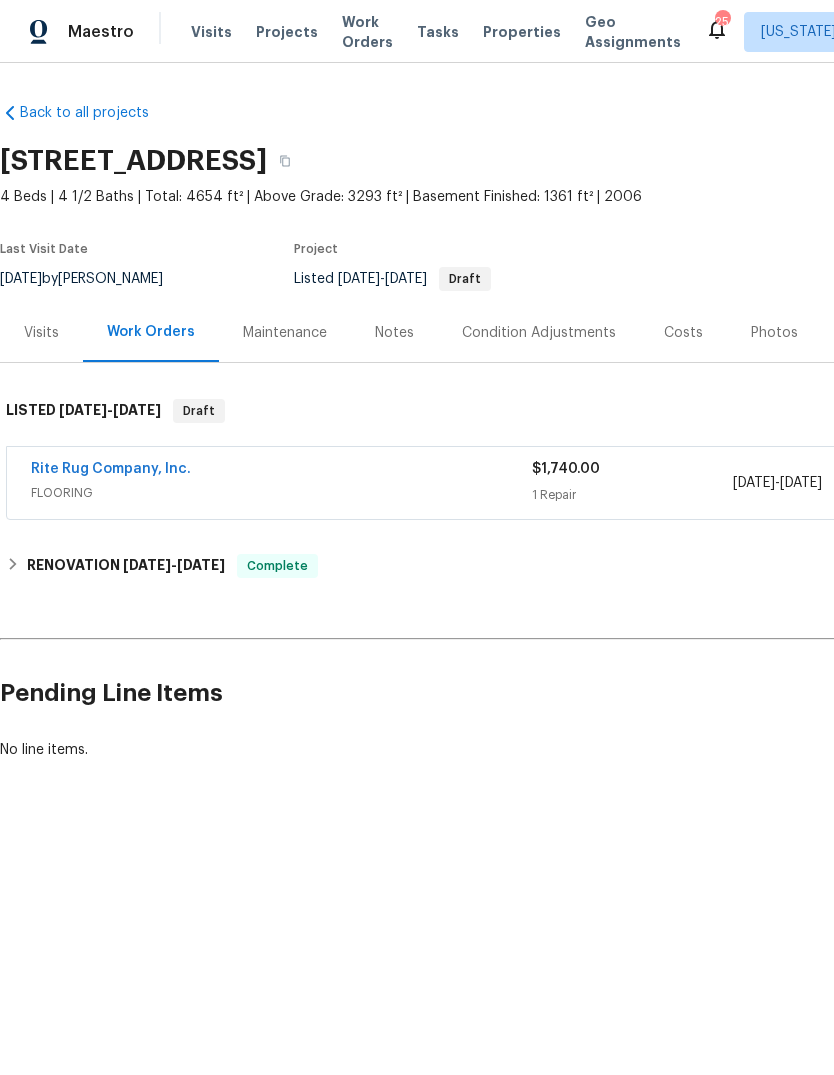 scroll, scrollTop: 0, scrollLeft: 0, axis: both 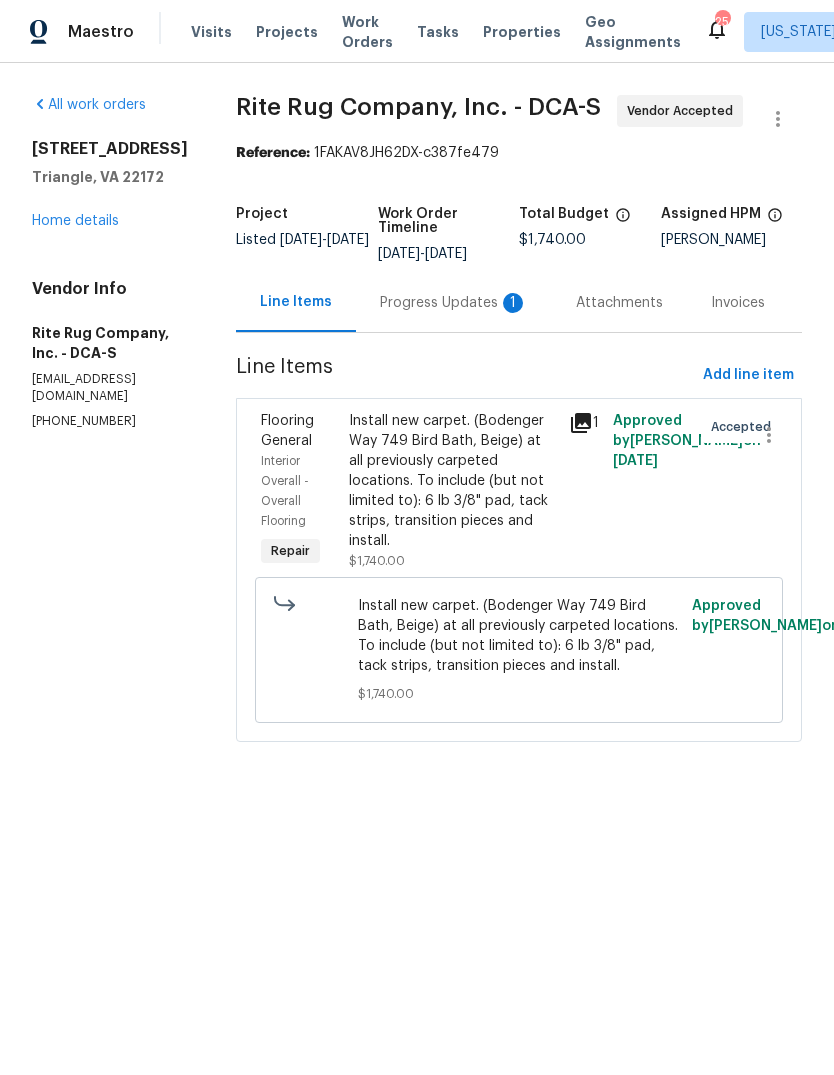 click on "Progress Updates 1" at bounding box center (454, 303) 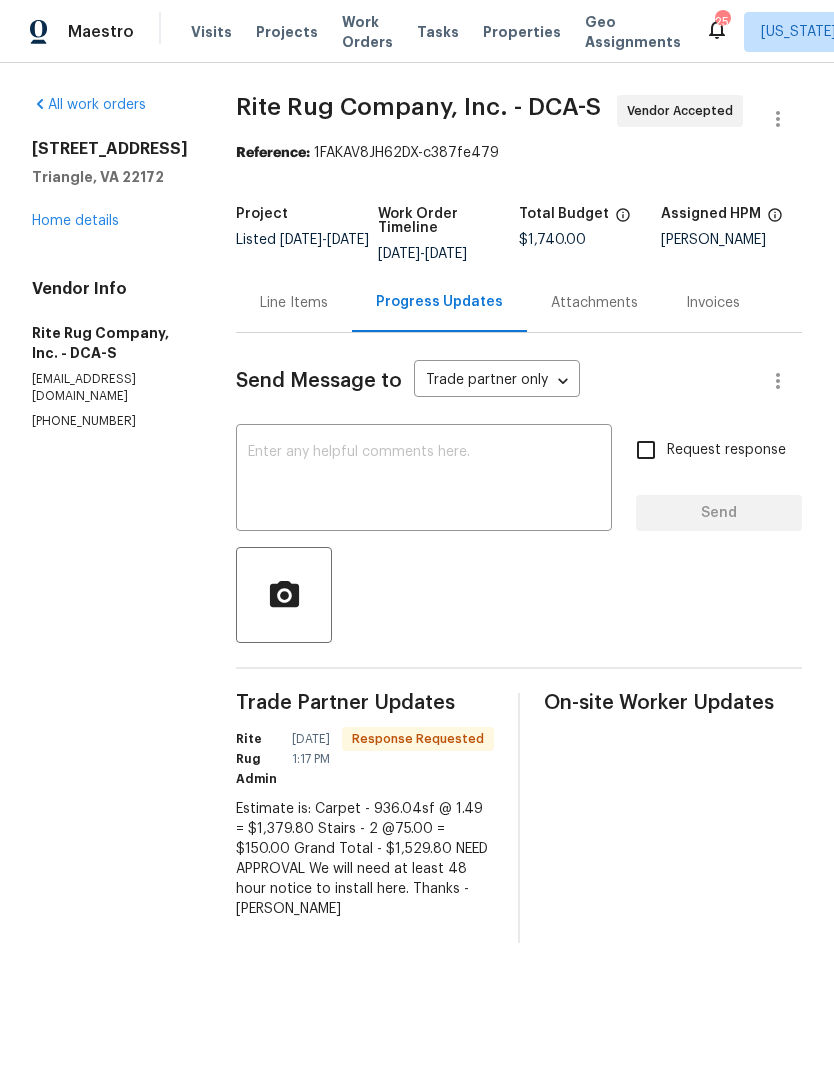 click at bounding box center (424, 480) 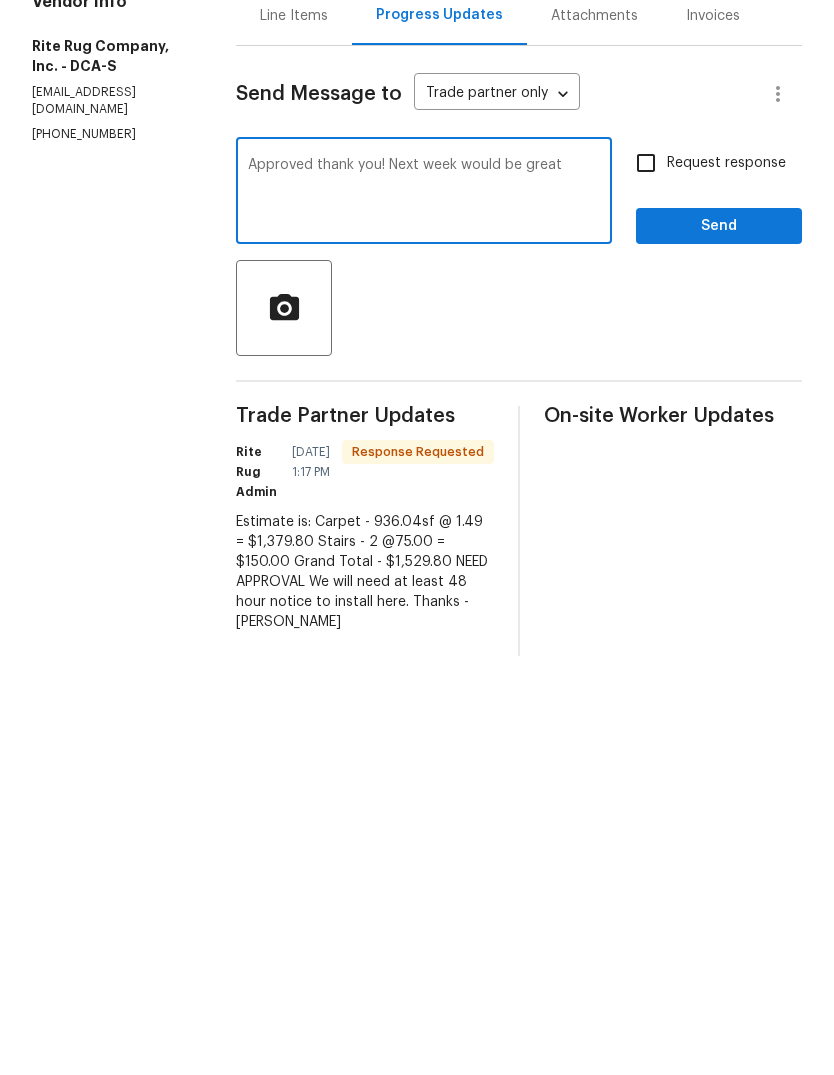 type on "Approved thank you! Next week would be great" 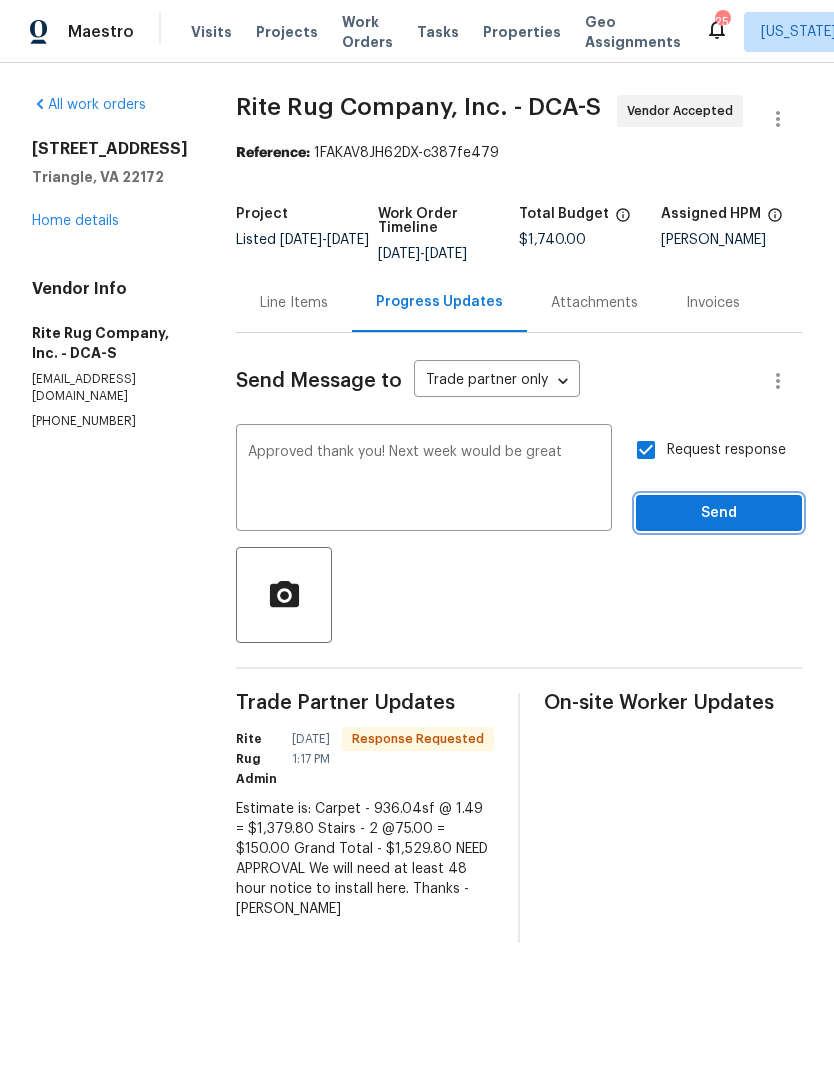 click on "Send" at bounding box center (719, 513) 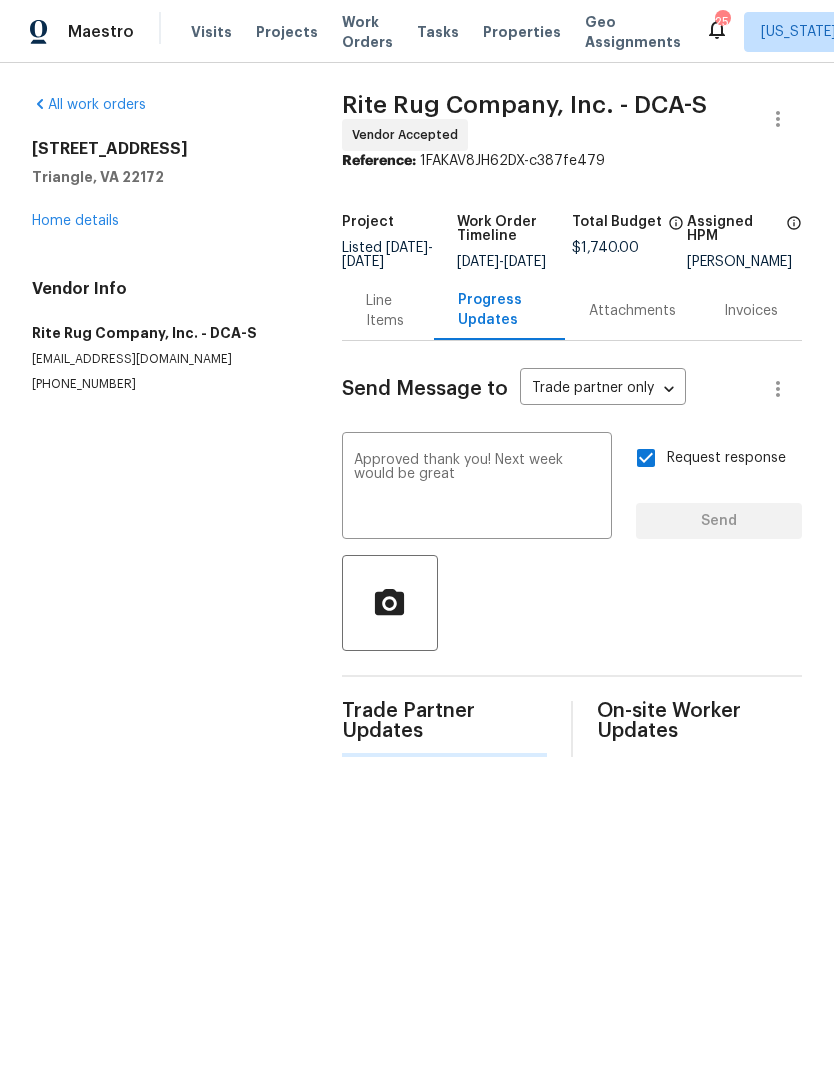 type 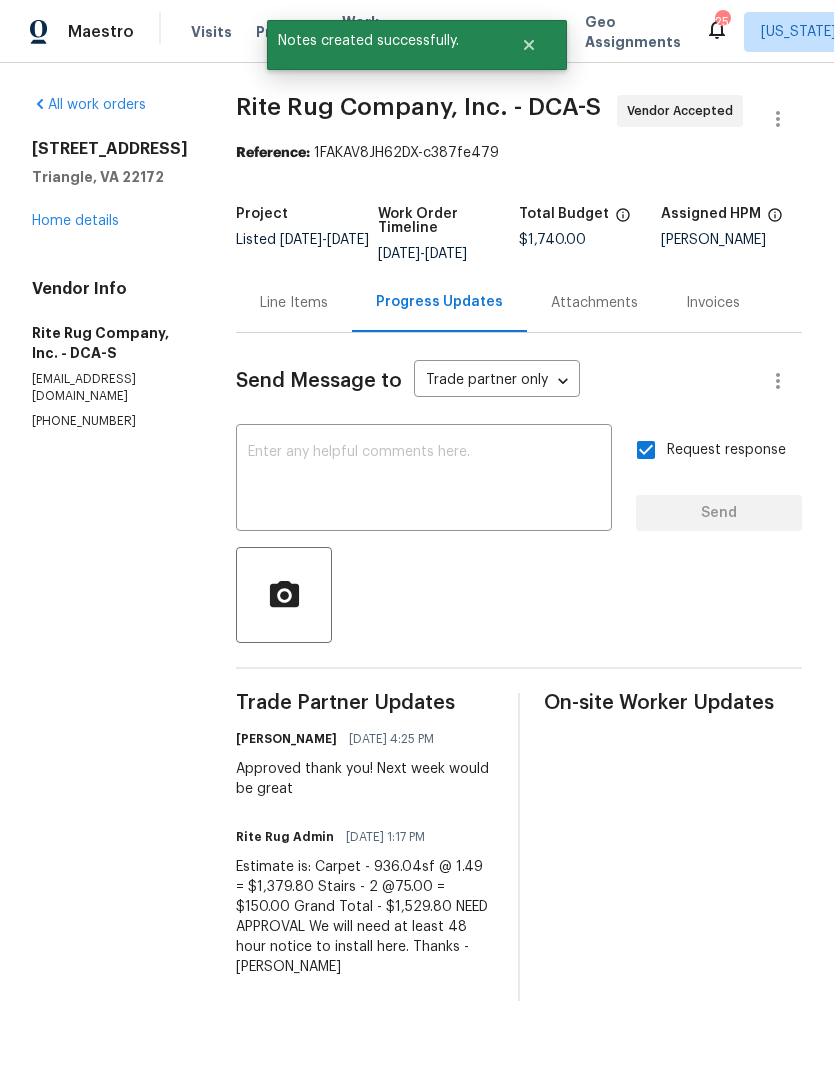 click on "Home details" at bounding box center [75, 221] 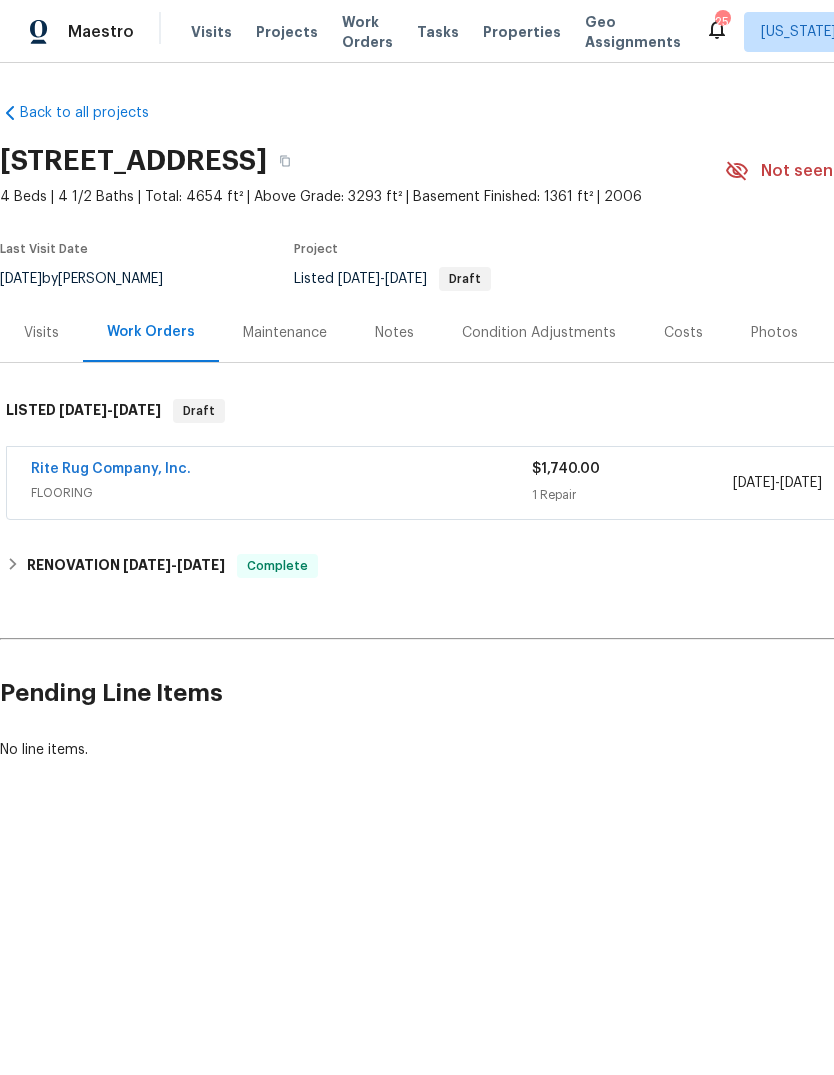 click on "Properties" at bounding box center (522, 32) 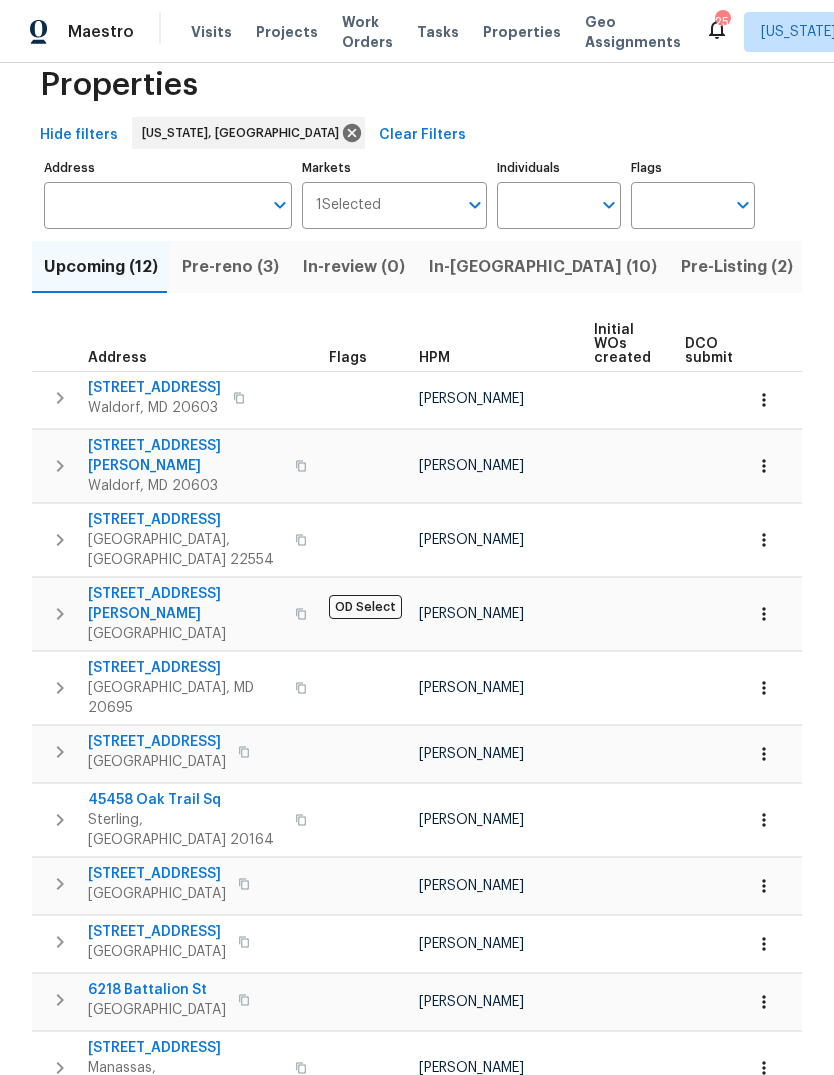 scroll, scrollTop: 41, scrollLeft: 0, axis: vertical 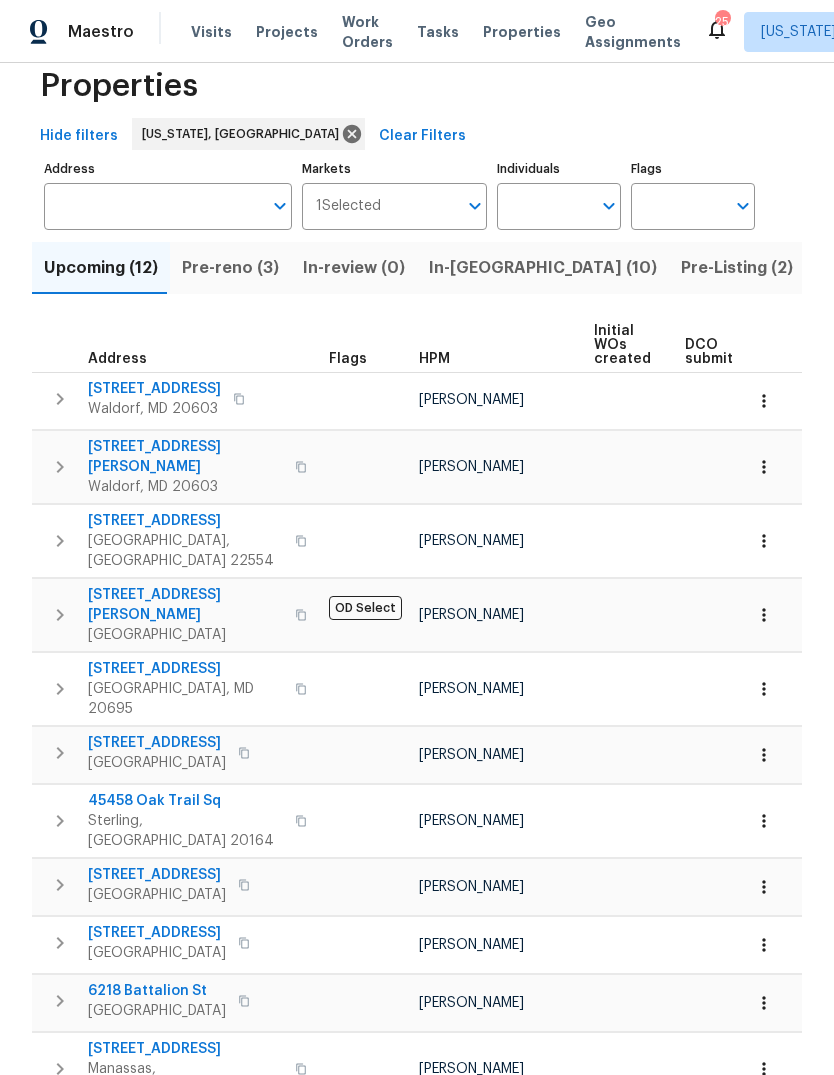 click on "Listed (60)" at bounding box center (861, 268) 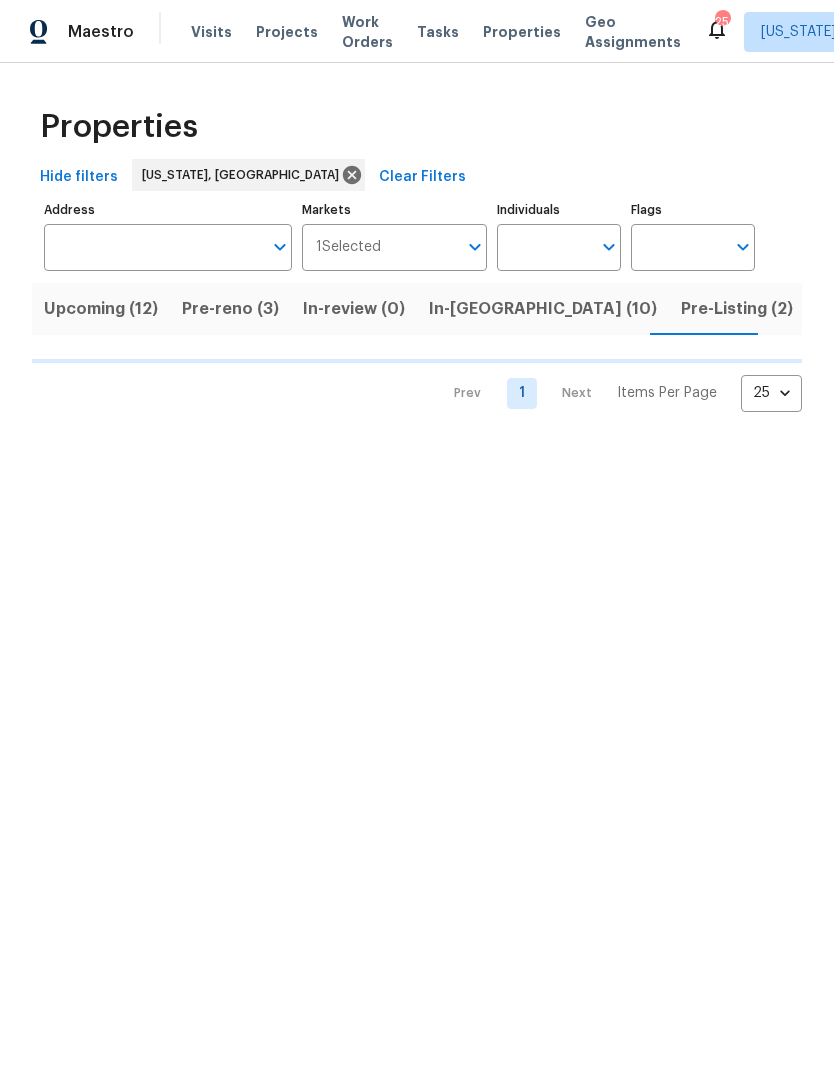 scroll, scrollTop: 0, scrollLeft: 0, axis: both 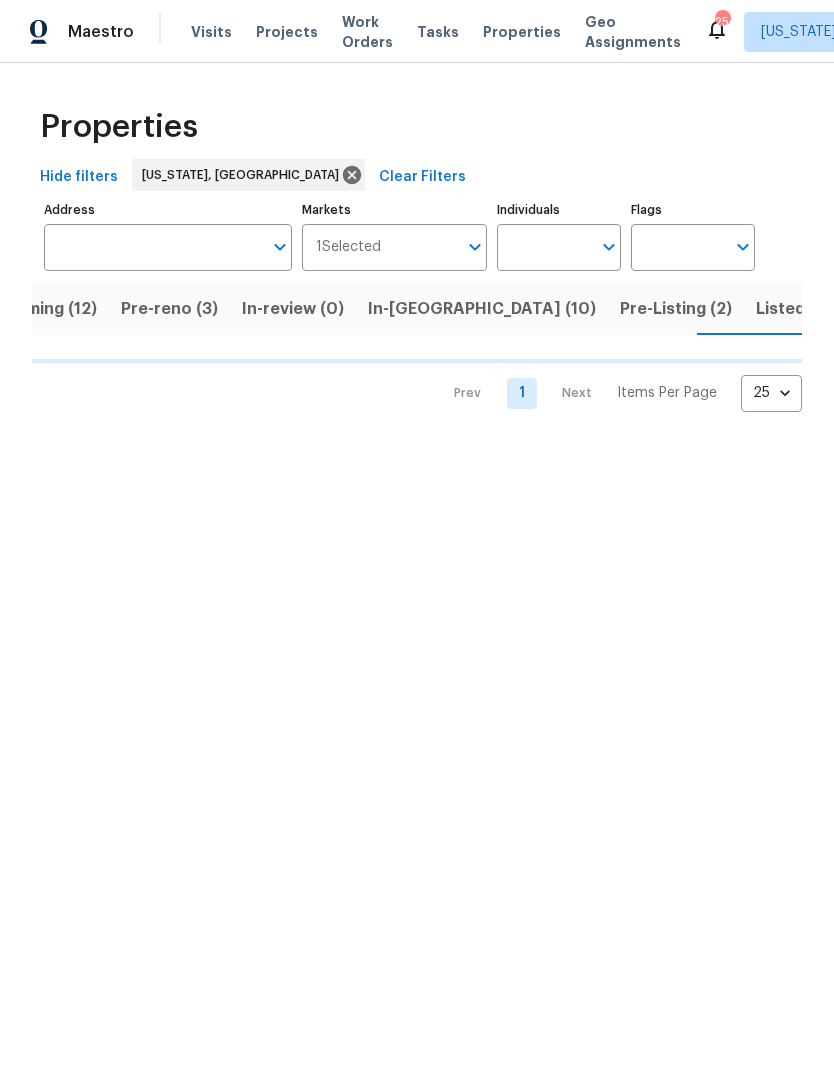 click on "Listed (60)" at bounding box center (800, 309) 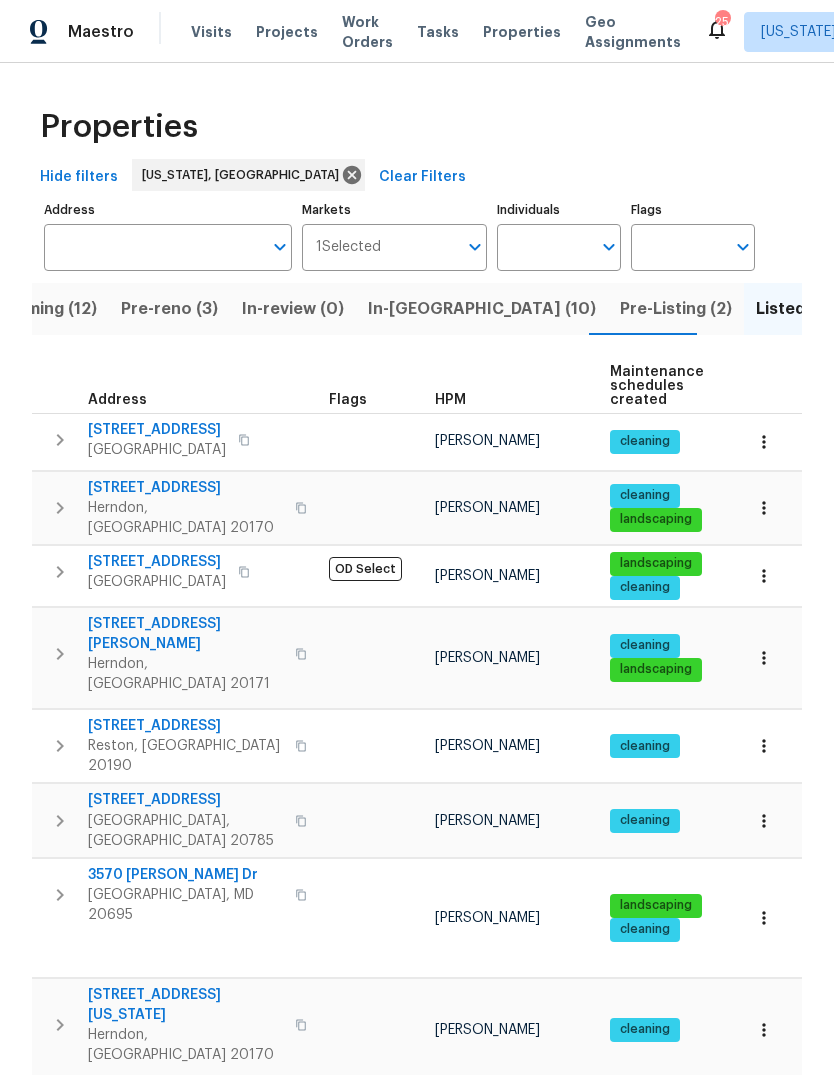 scroll, scrollTop: 0, scrollLeft: 0, axis: both 